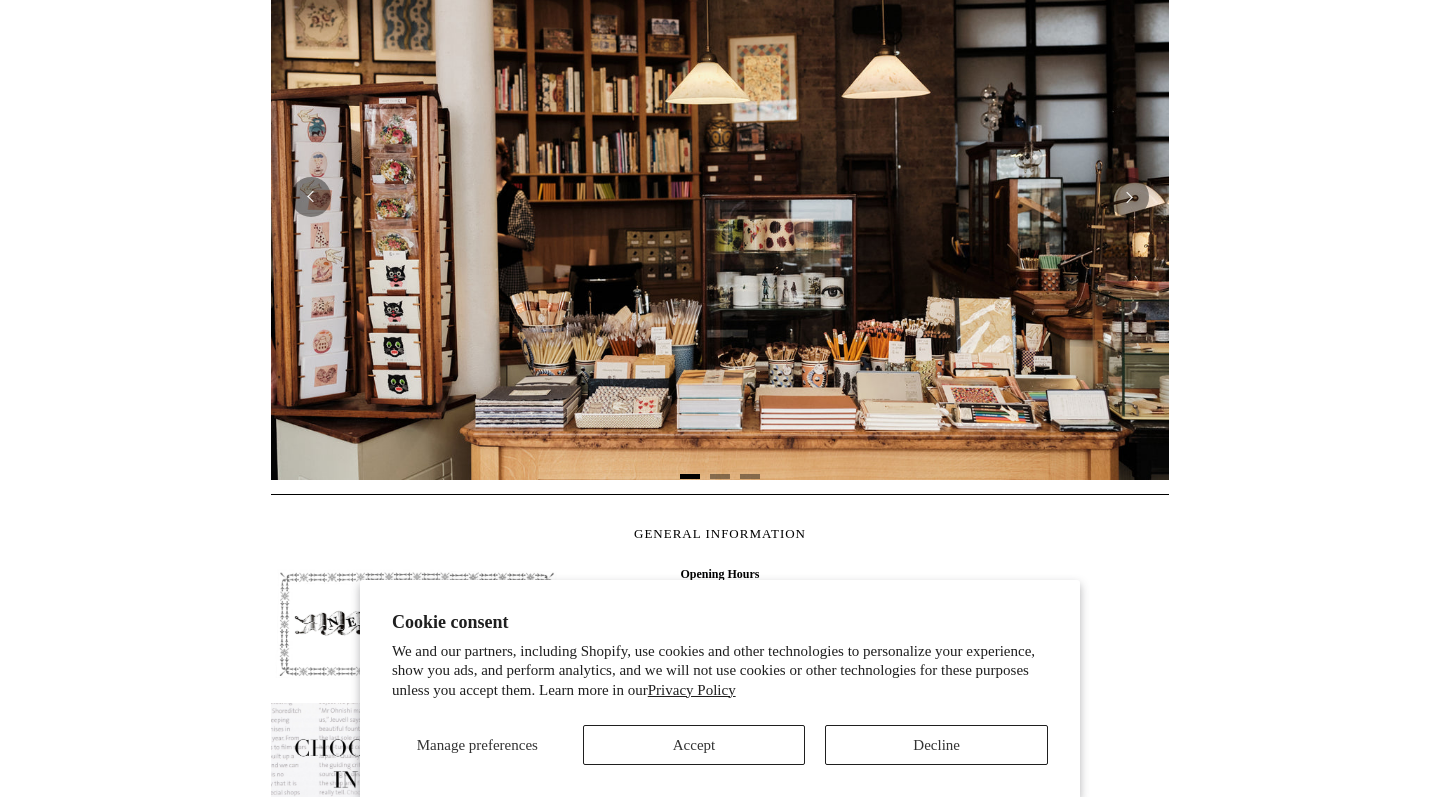 scroll, scrollTop: 489, scrollLeft: 0, axis: vertical 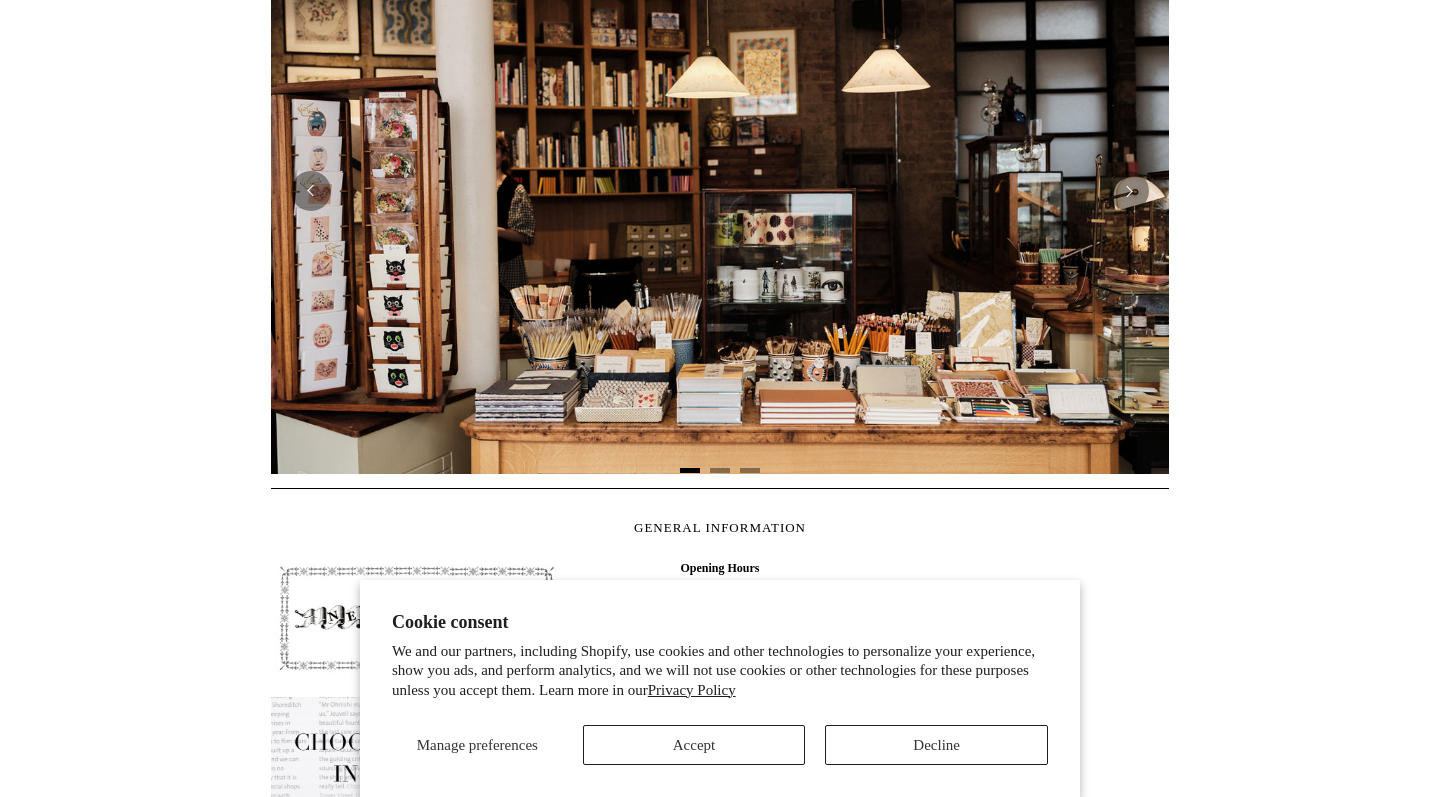 click on "Decline" at bounding box center (936, 745) 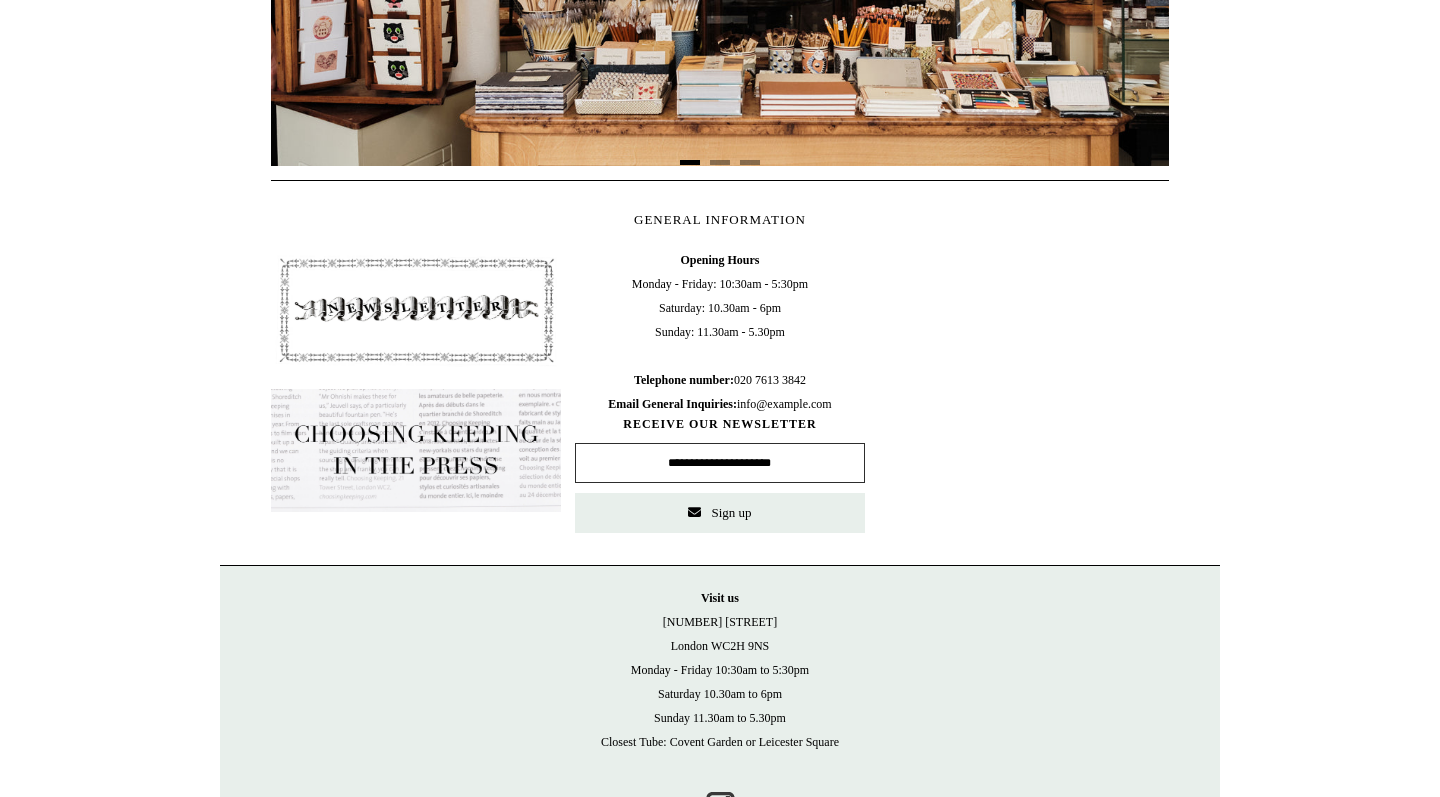 scroll, scrollTop: 600, scrollLeft: 0, axis: vertical 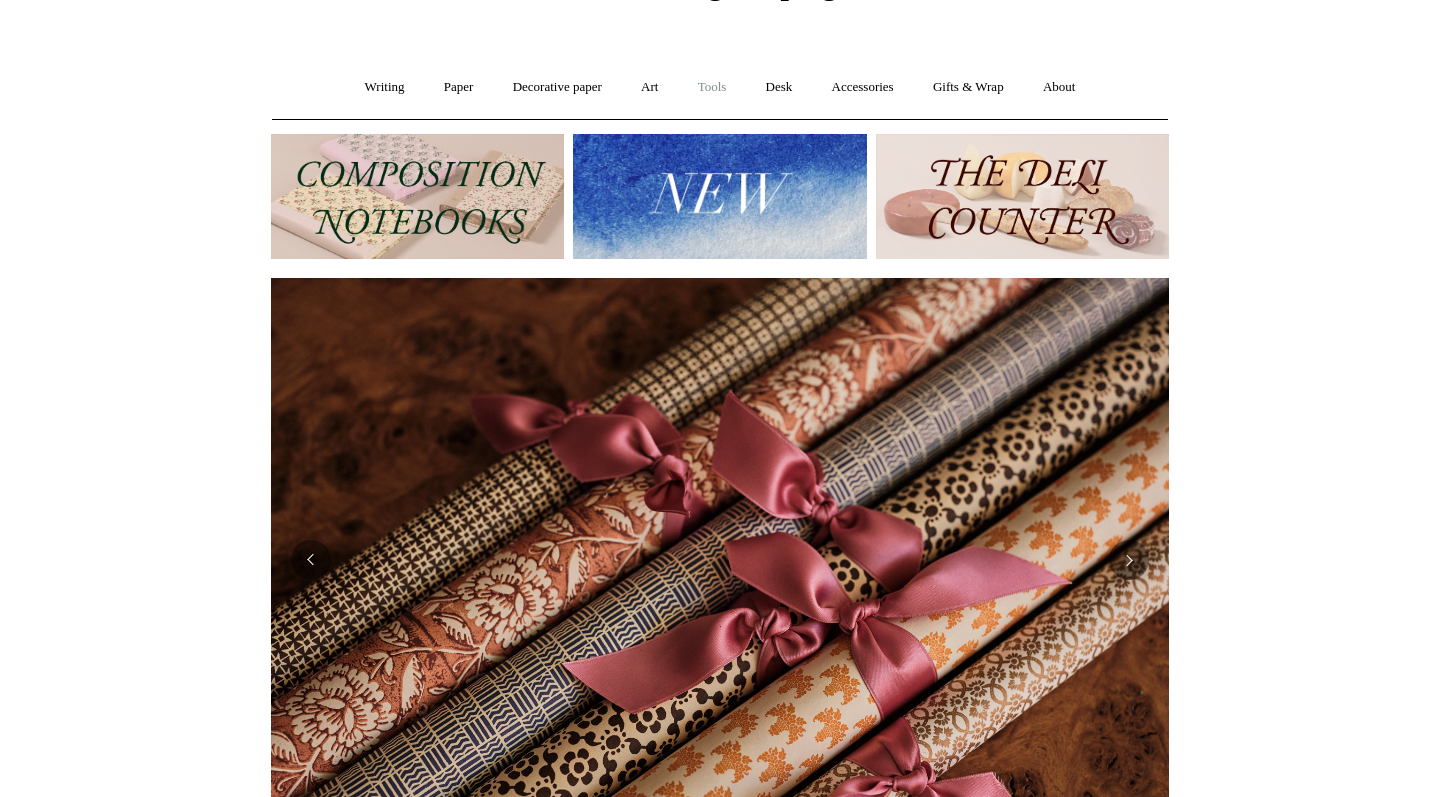 click on "Tools +" at bounding box center (712, 87) 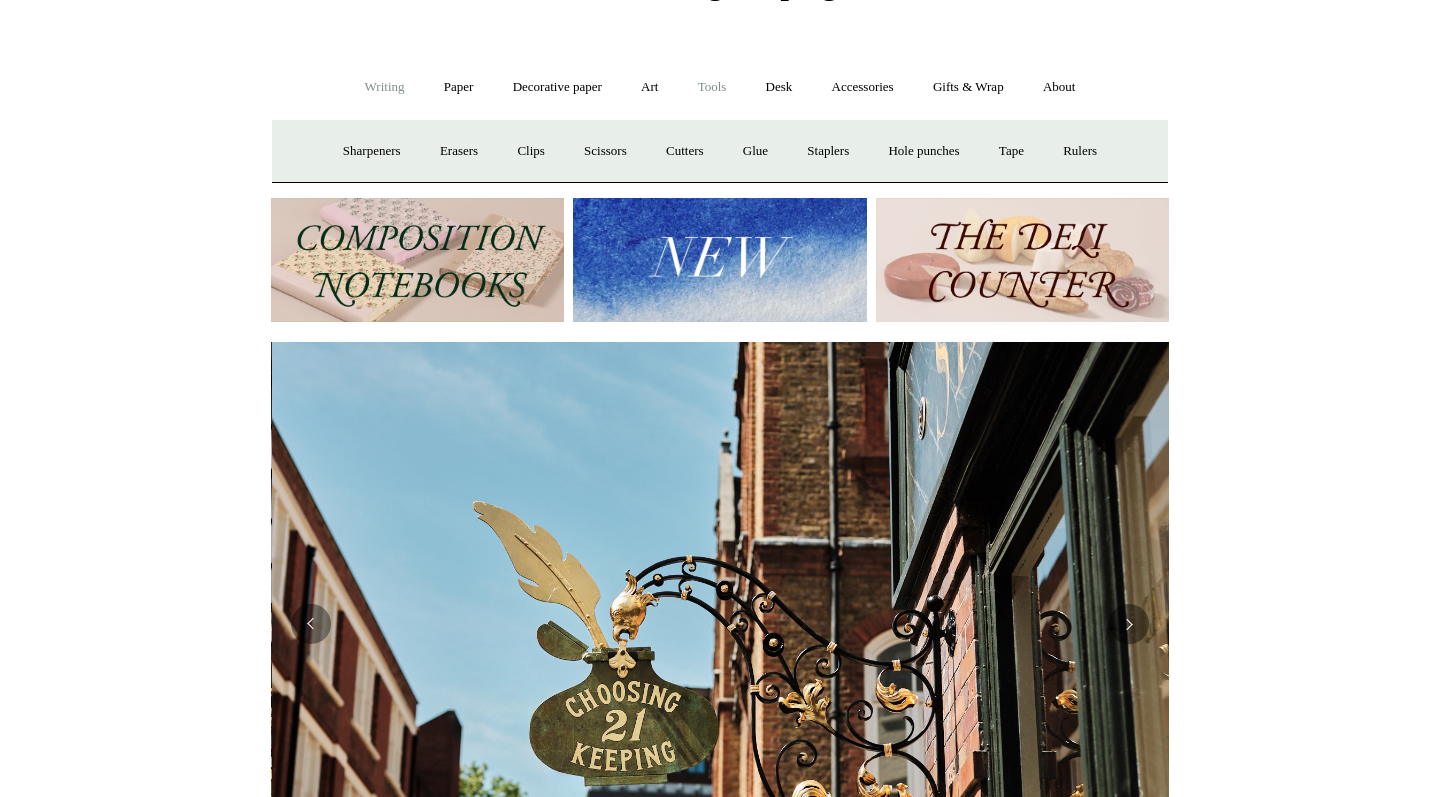 scroll, scrollTop: 0, scrollLeft: 898, axis: horizontal 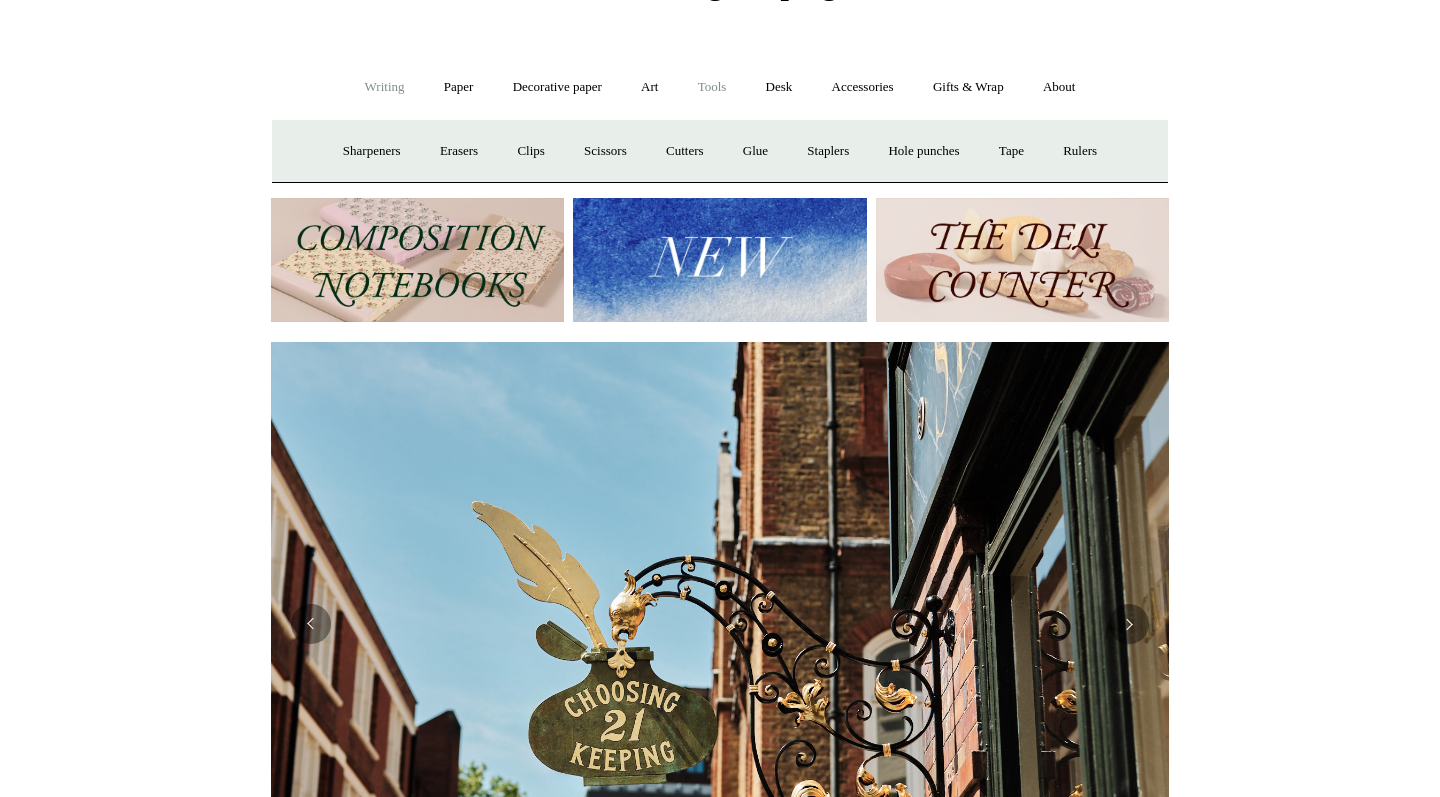 click on "Writing +" at bounding box center (385, 87) 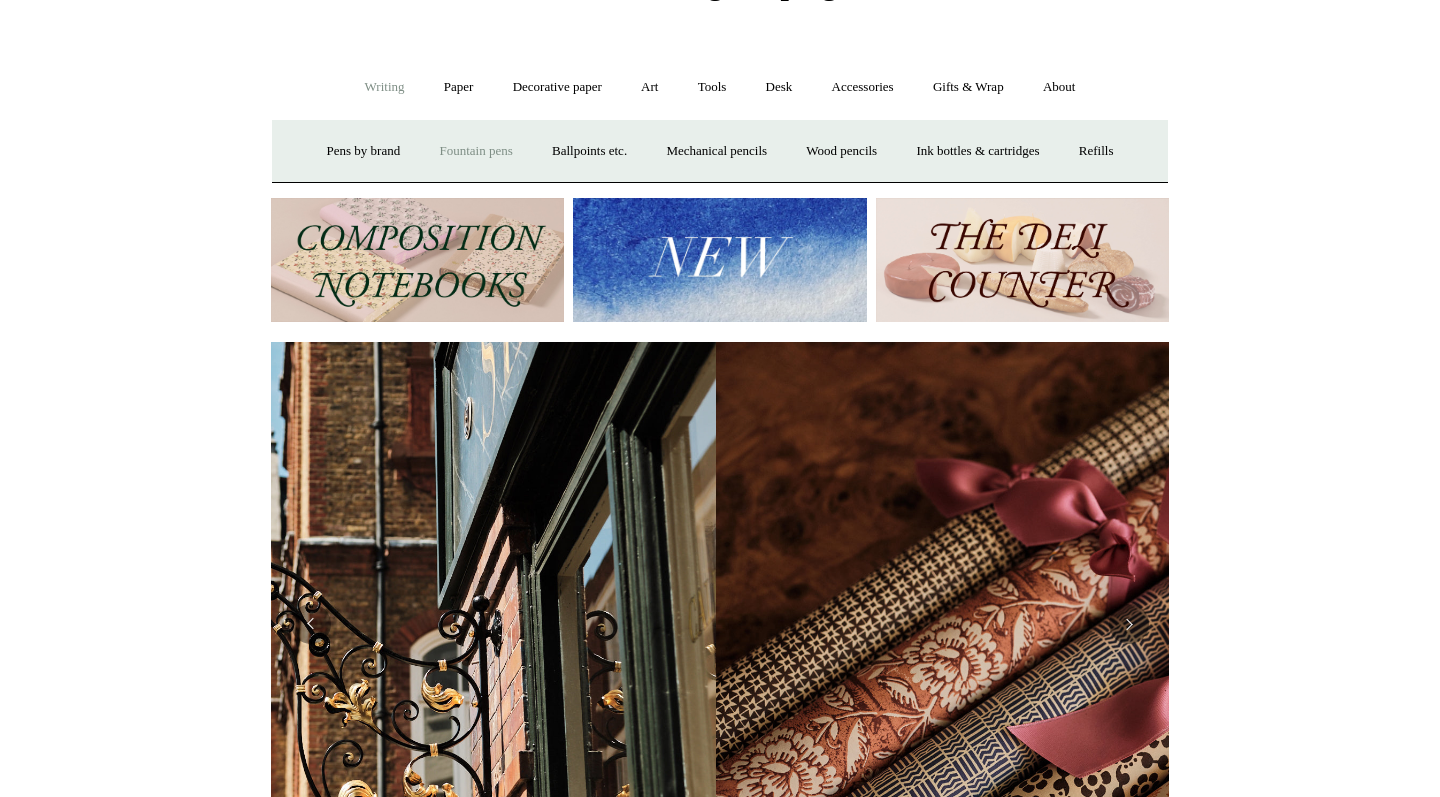 click on "Fountain pens +" at bounding box center (475, 151) 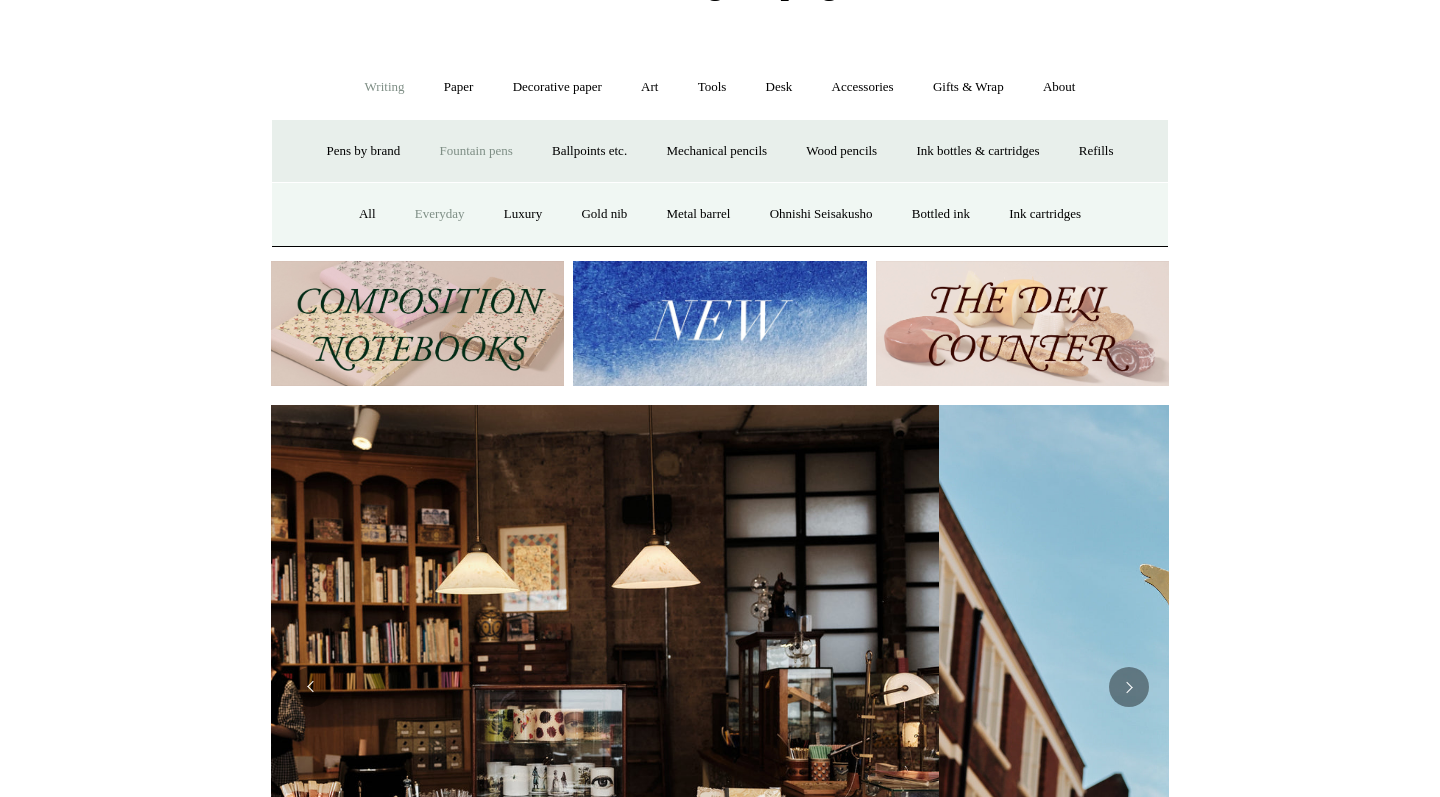 scroll, scrollTop: 0, scrollLeft: 0, axis: both 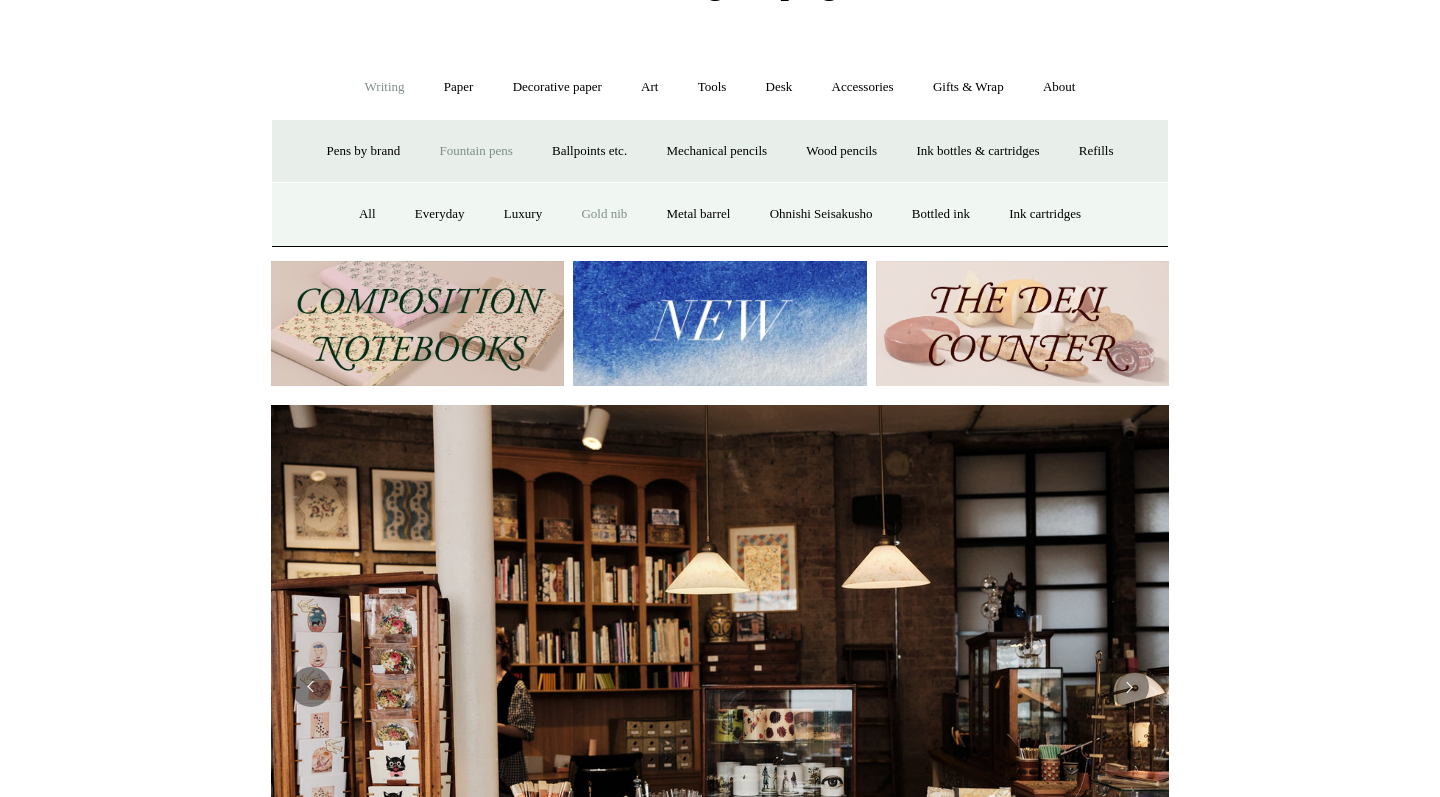 click on "Gold nib" at bounding box center (604, 214) 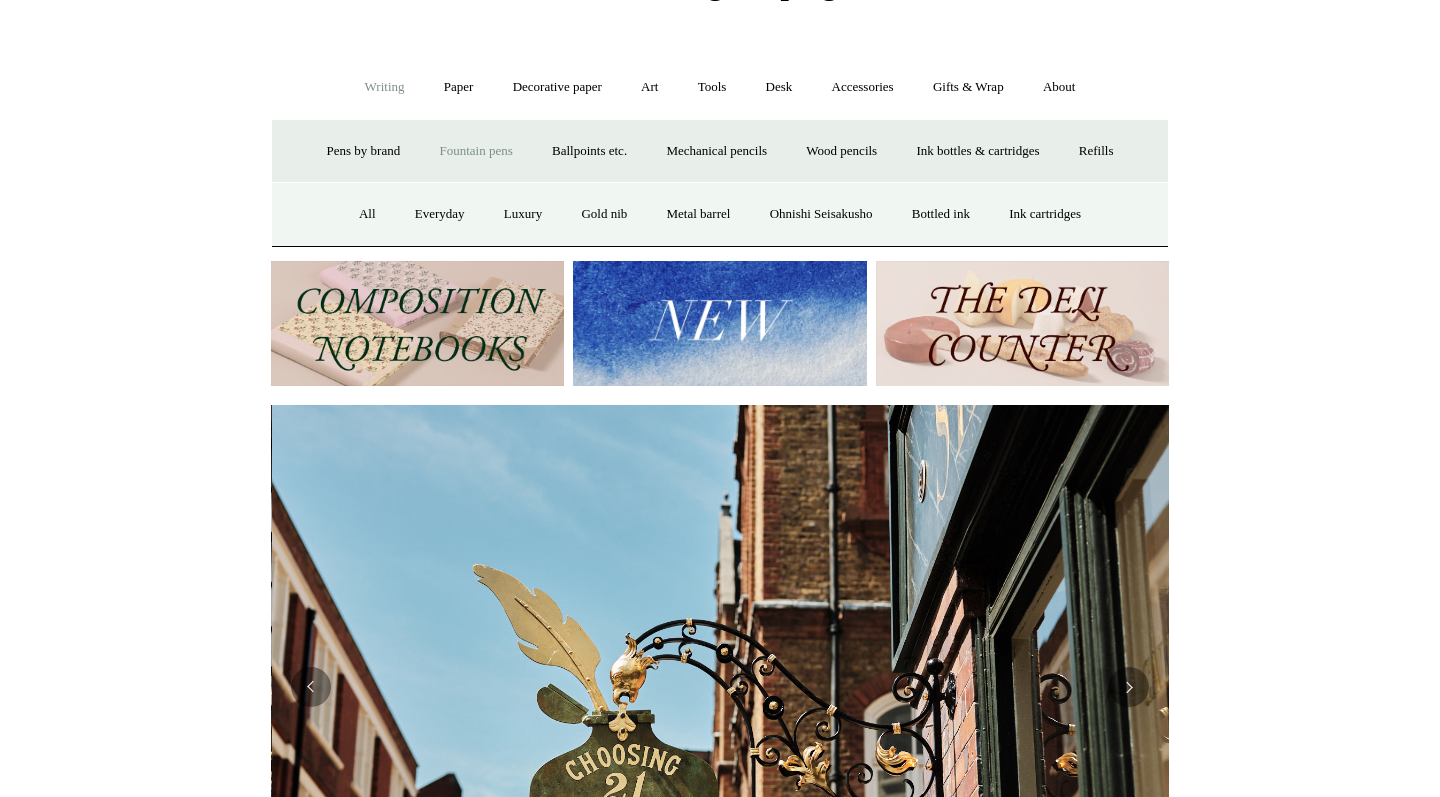 scroll, scrollTop: 0, scrollLeft: 898, axis: horizontal 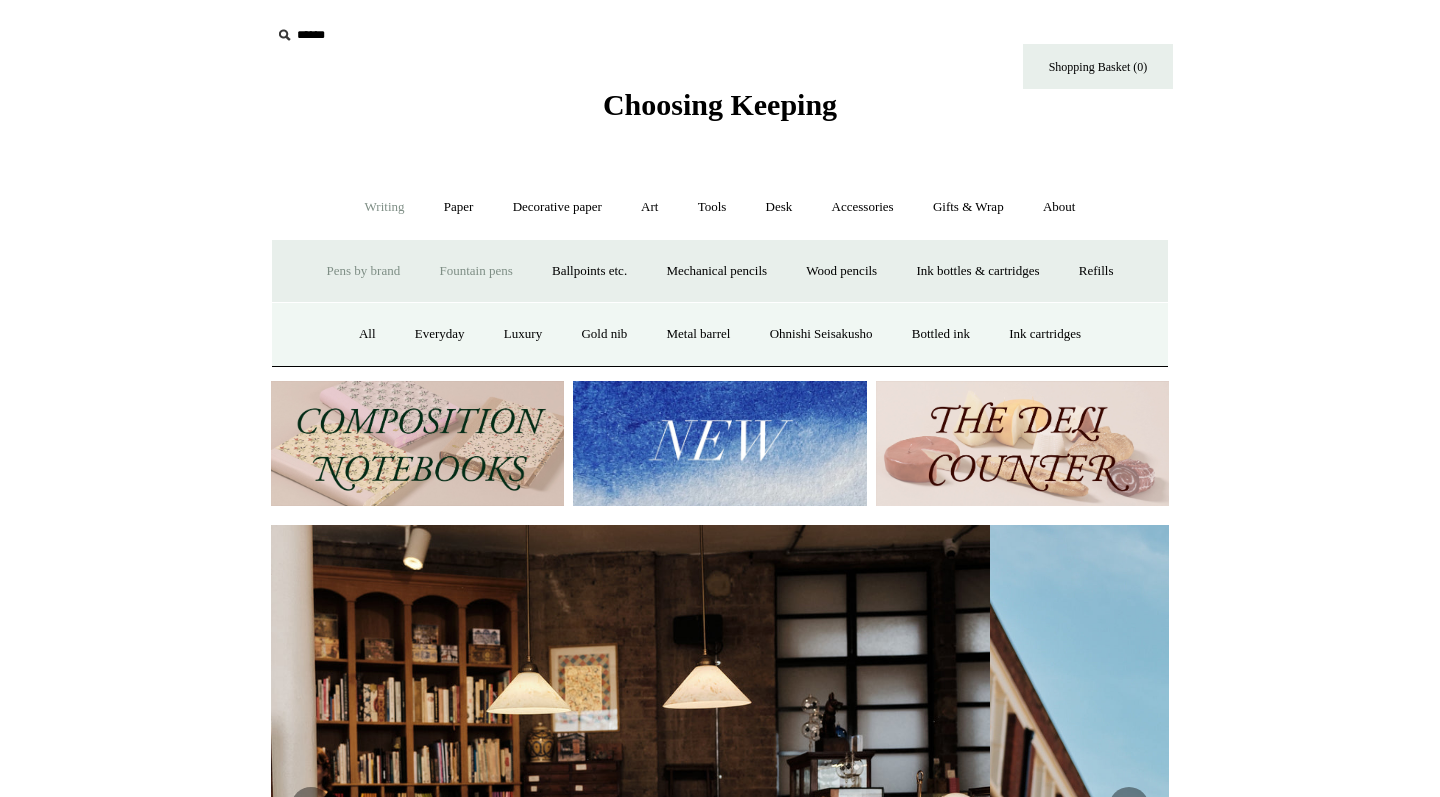 click on "Pens by brand +" at bounding box center (364, 271) 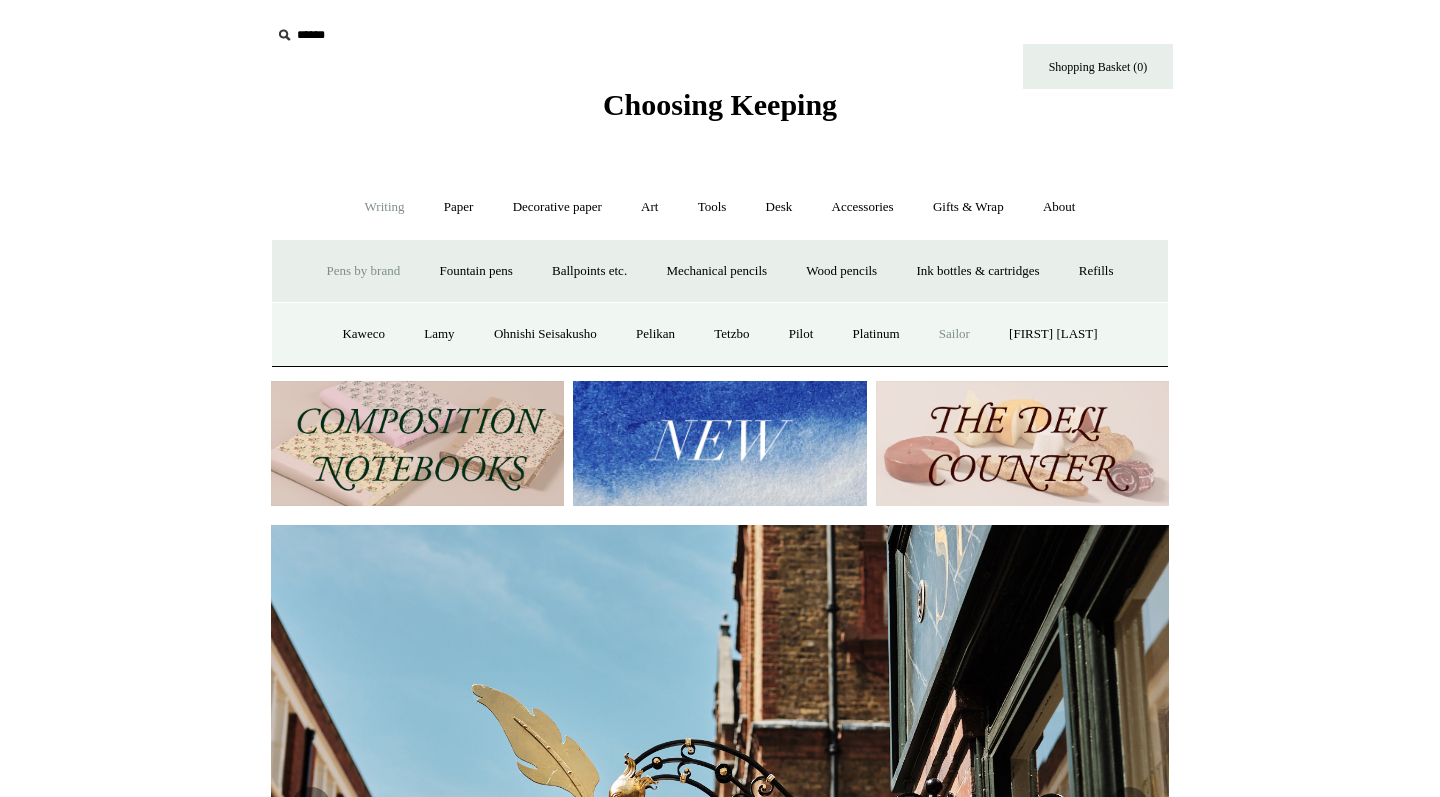 click on "Sailor" at bounding box center [954, 334] 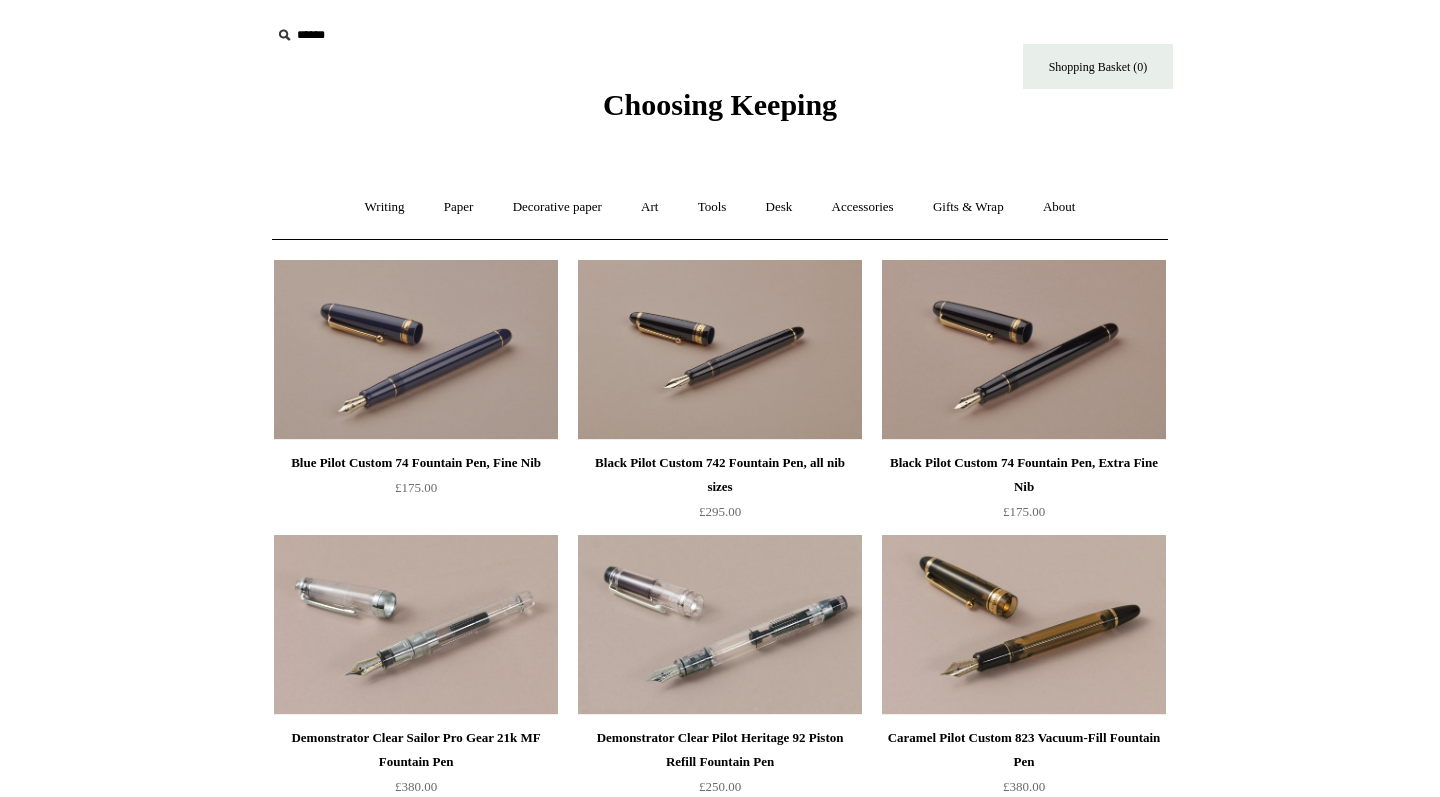 scroll, scrollTop: 0, scrollLeft: 0, axis: both 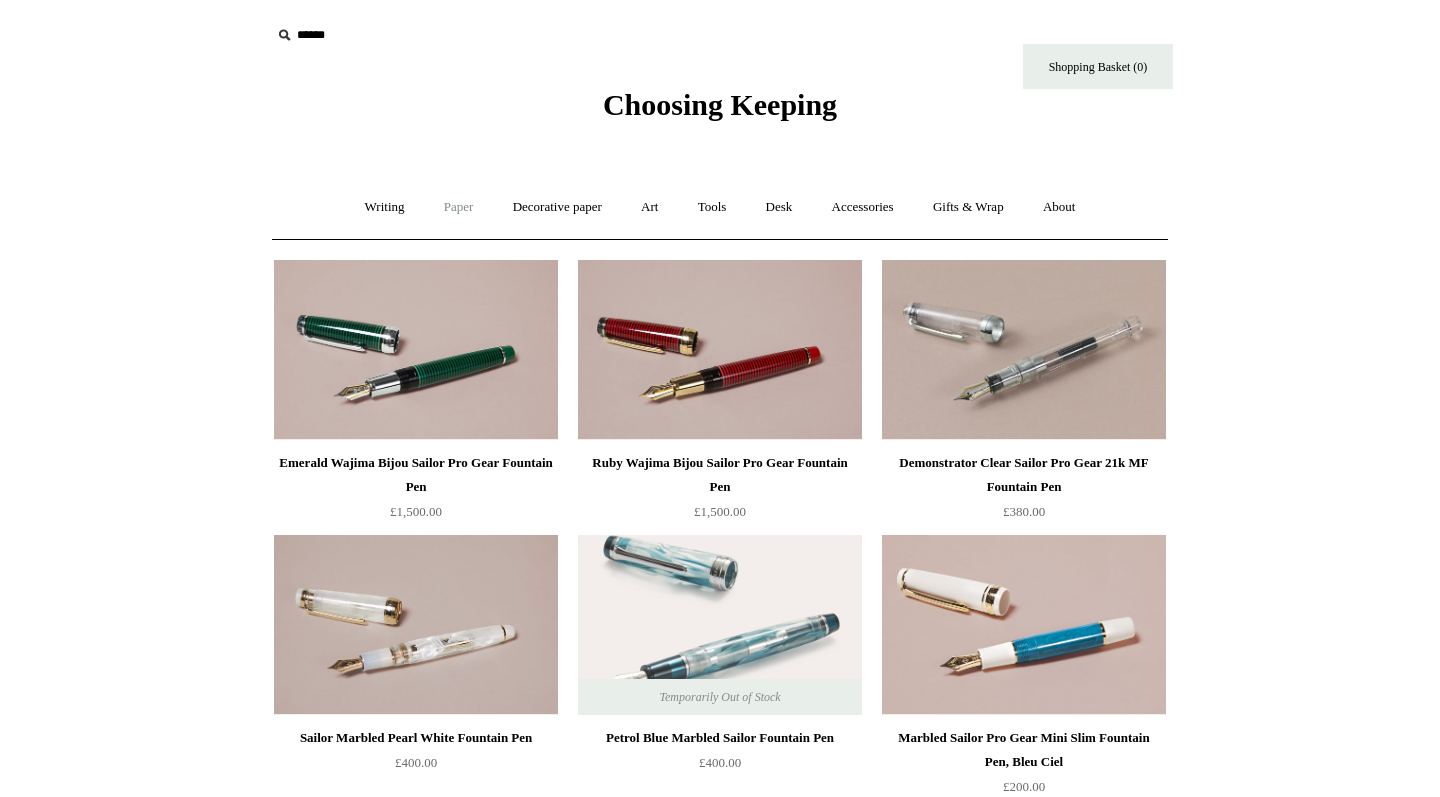 click on "Paper +" at bounding box center [459, 207] 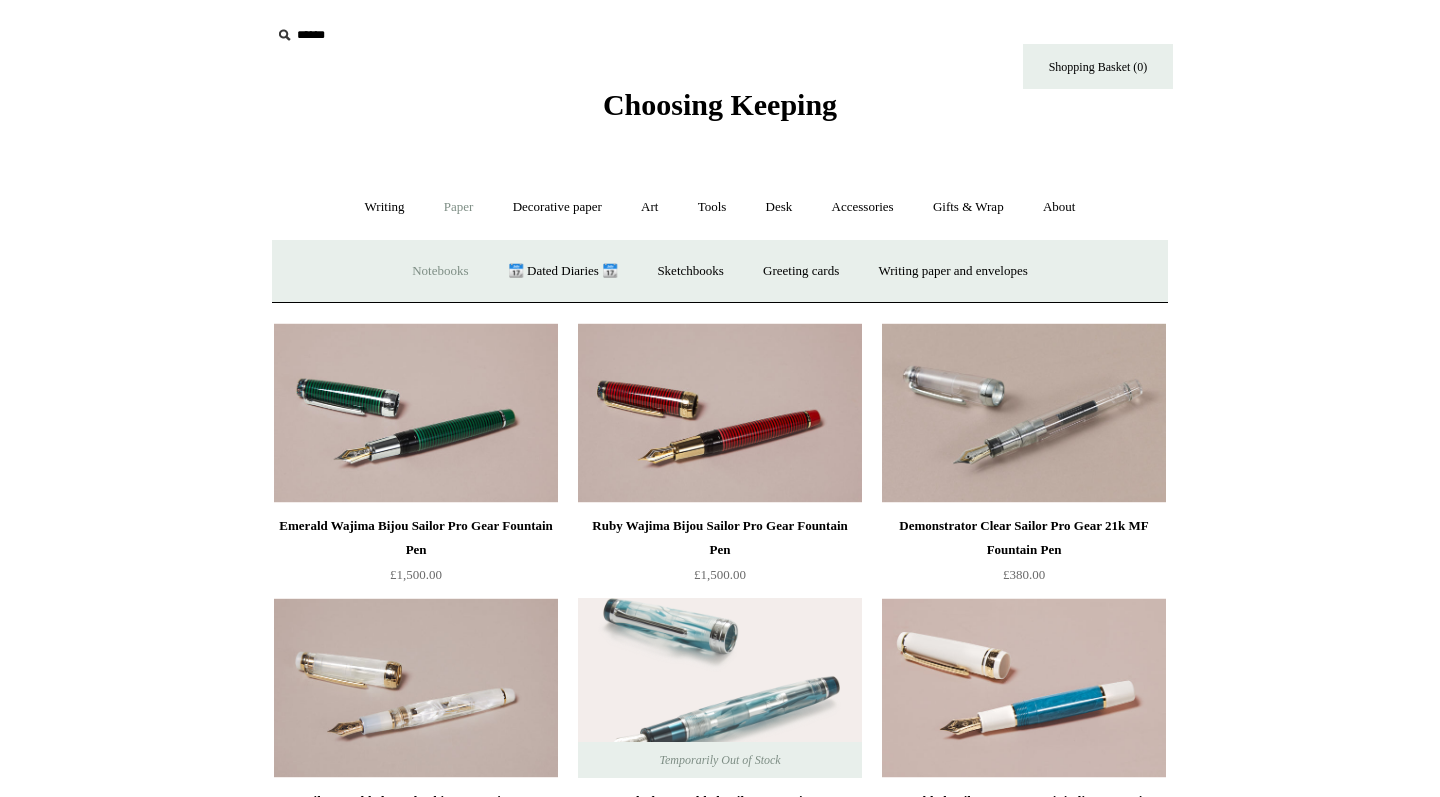 click on "Notebooks +" at bounding box center (440, 271) 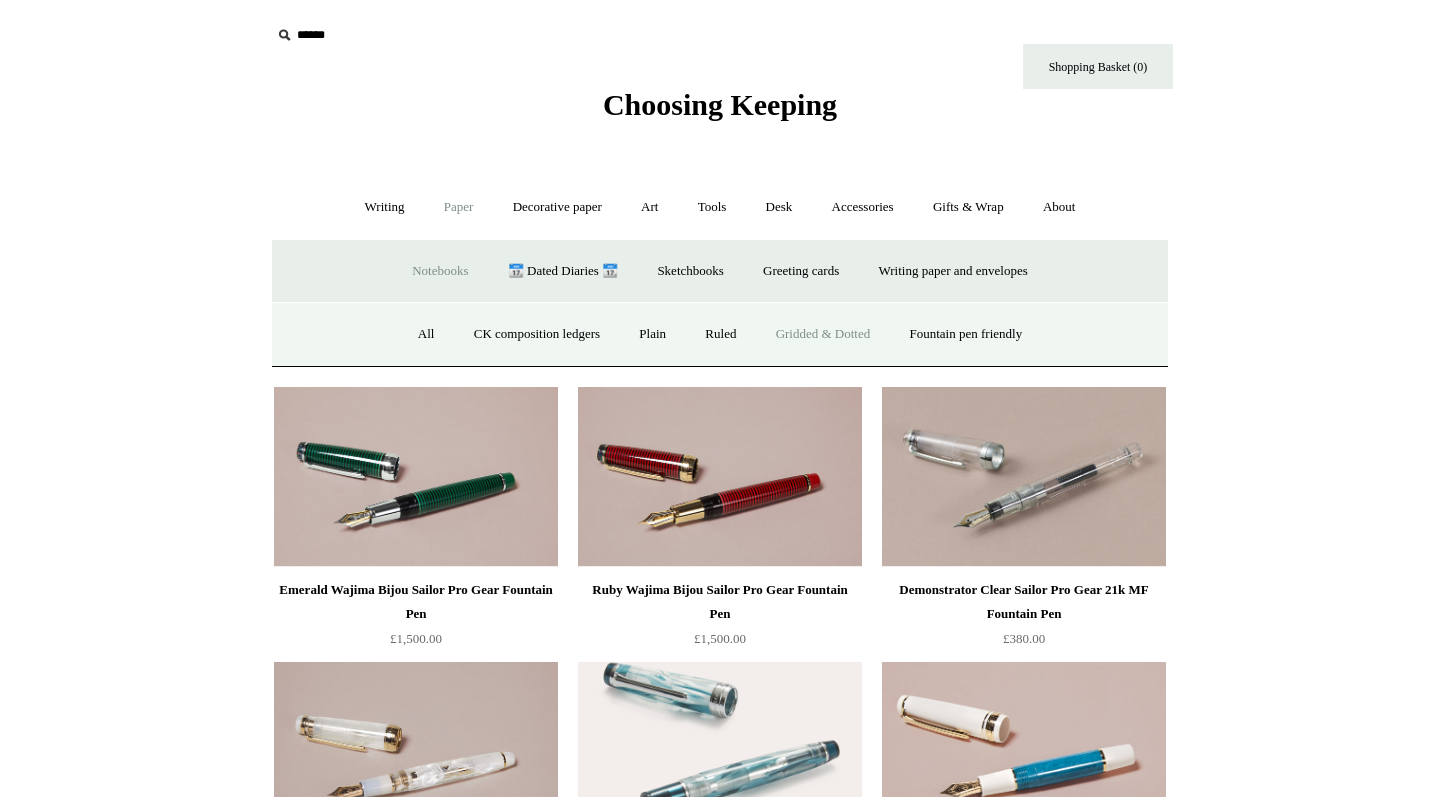 click on "Gridded & Dotted" at bounding box center [823, 334] 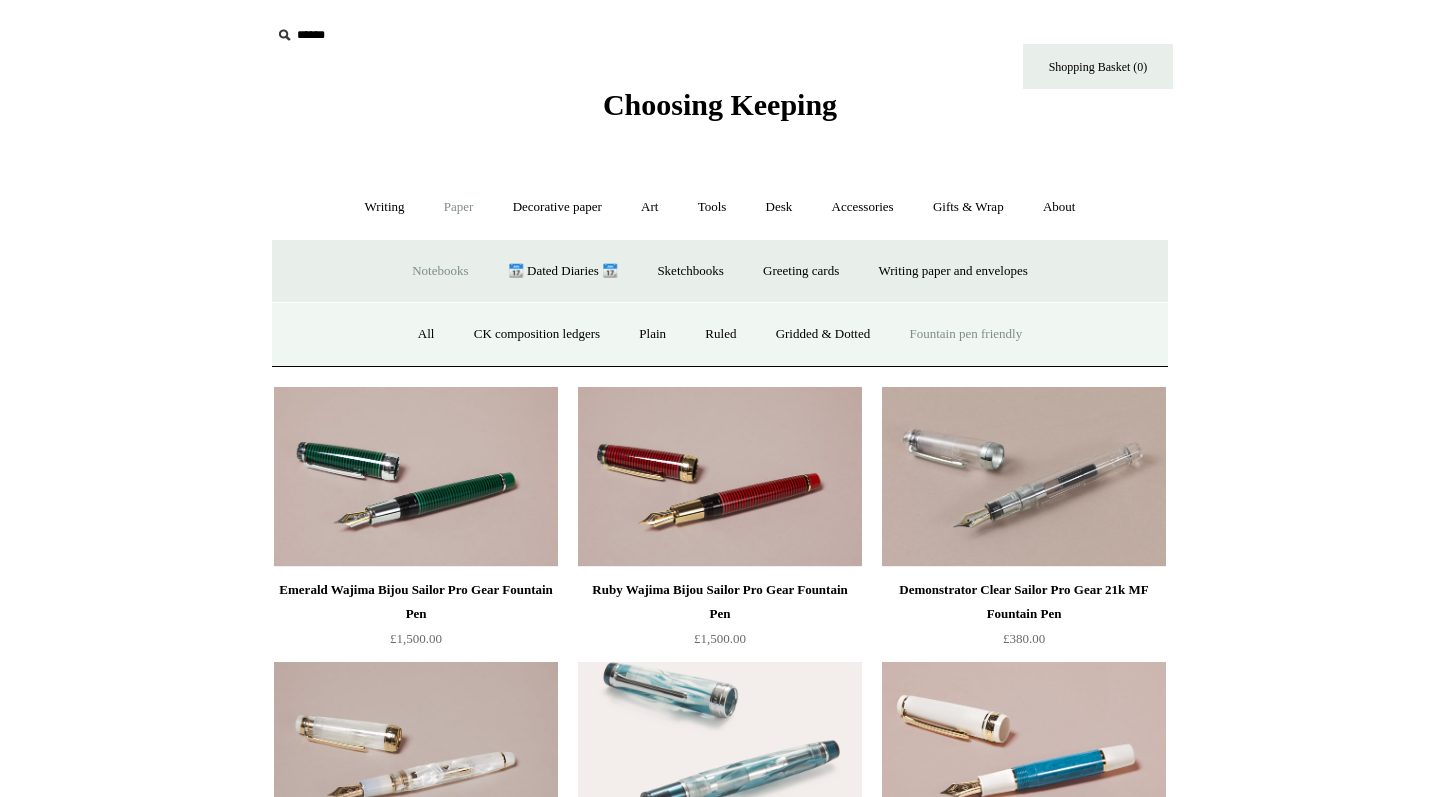 click on "Fountain pen friendly" at bounding box center (966, 334) 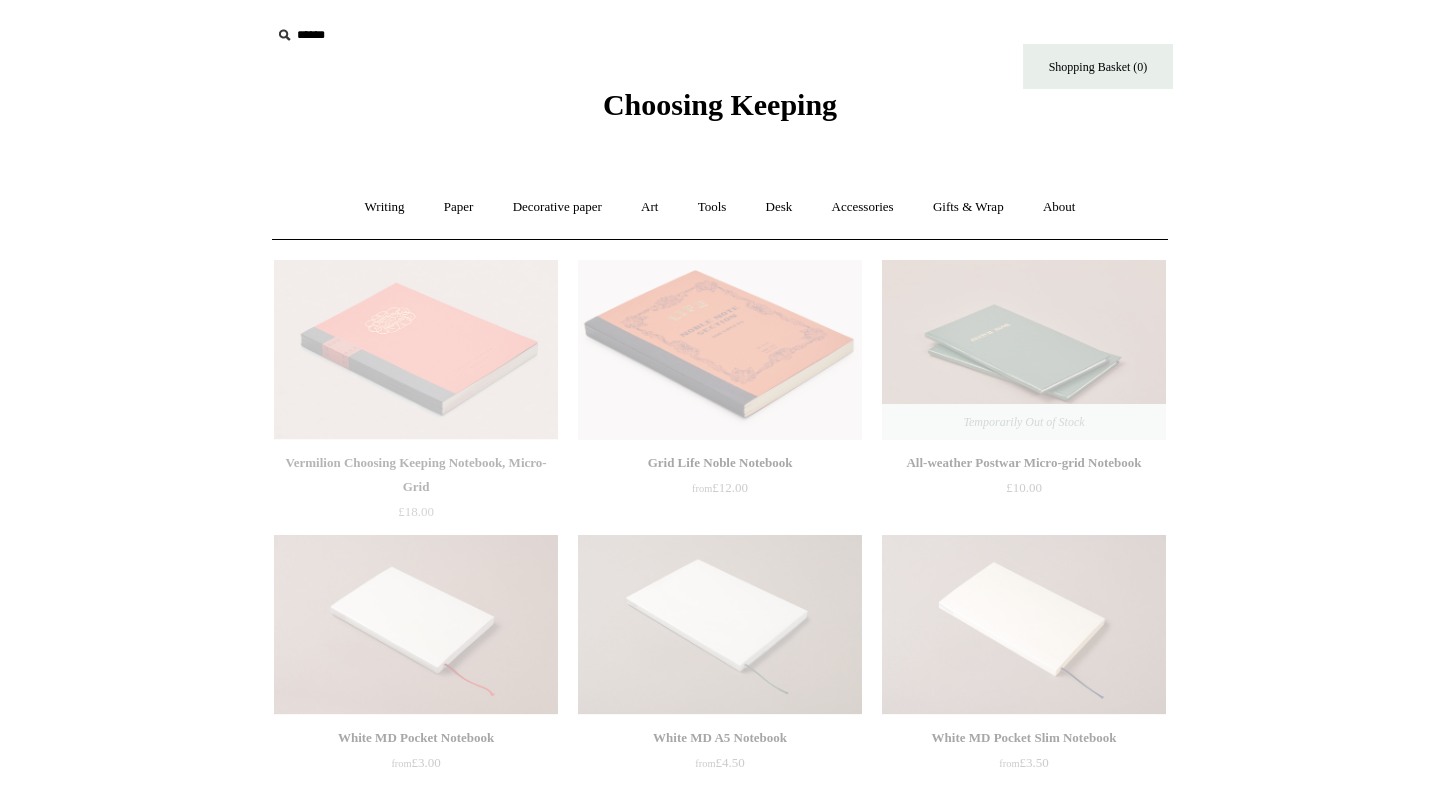 scroll, scrollTop: 0, scrollLeft: 0, axis: both 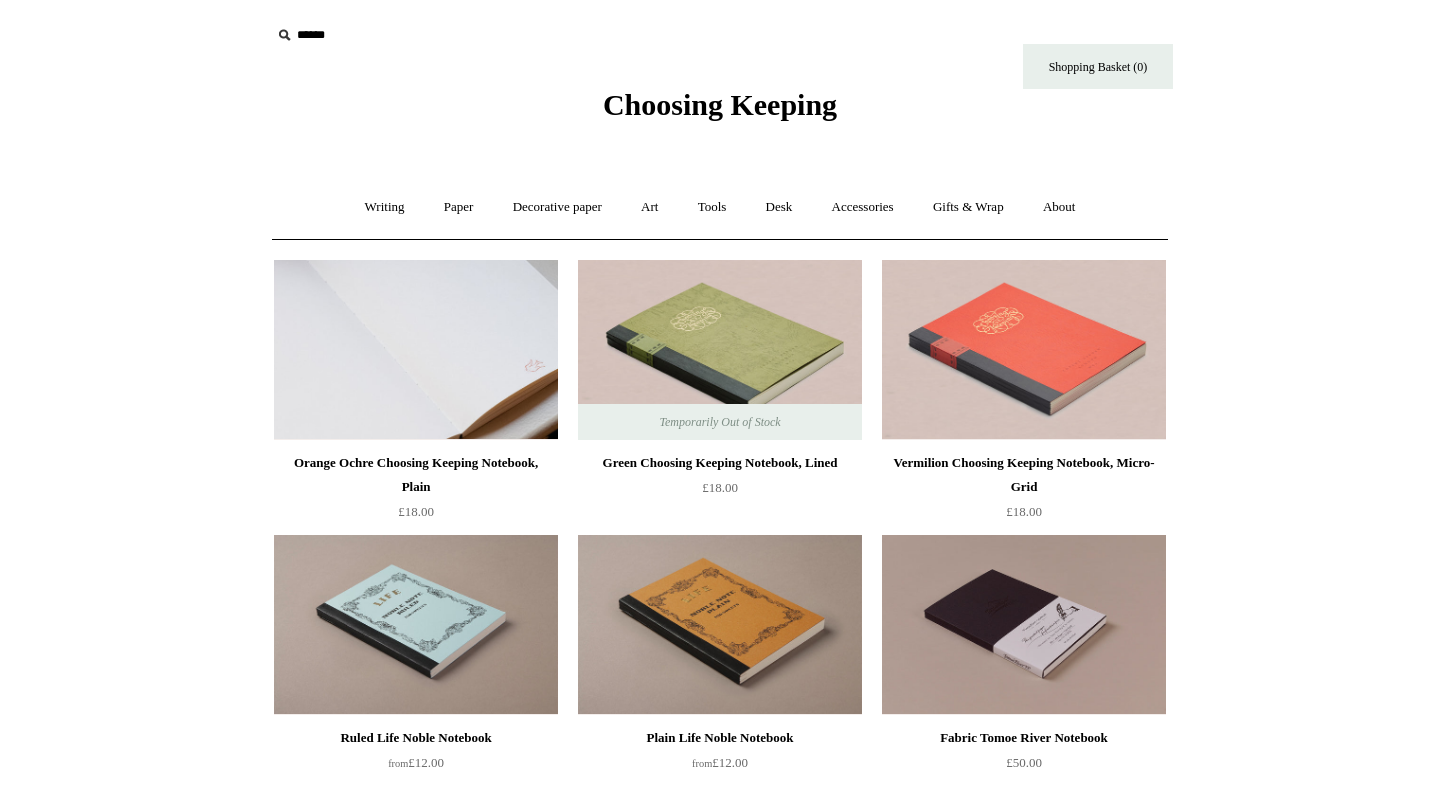 click at bounding box center [416, 350] 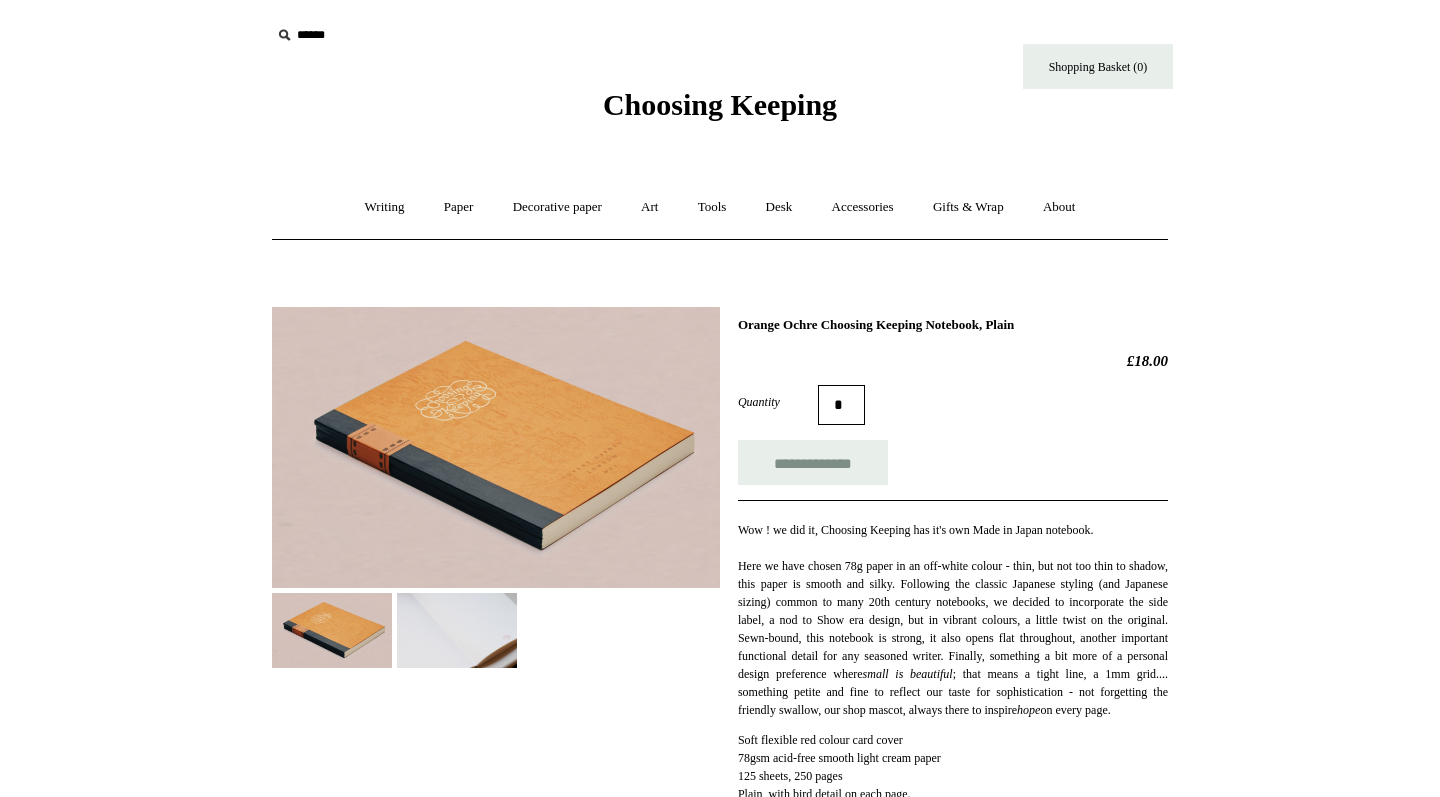 scroll, scrollTop: 0, scrollLeft: 0, axis: both 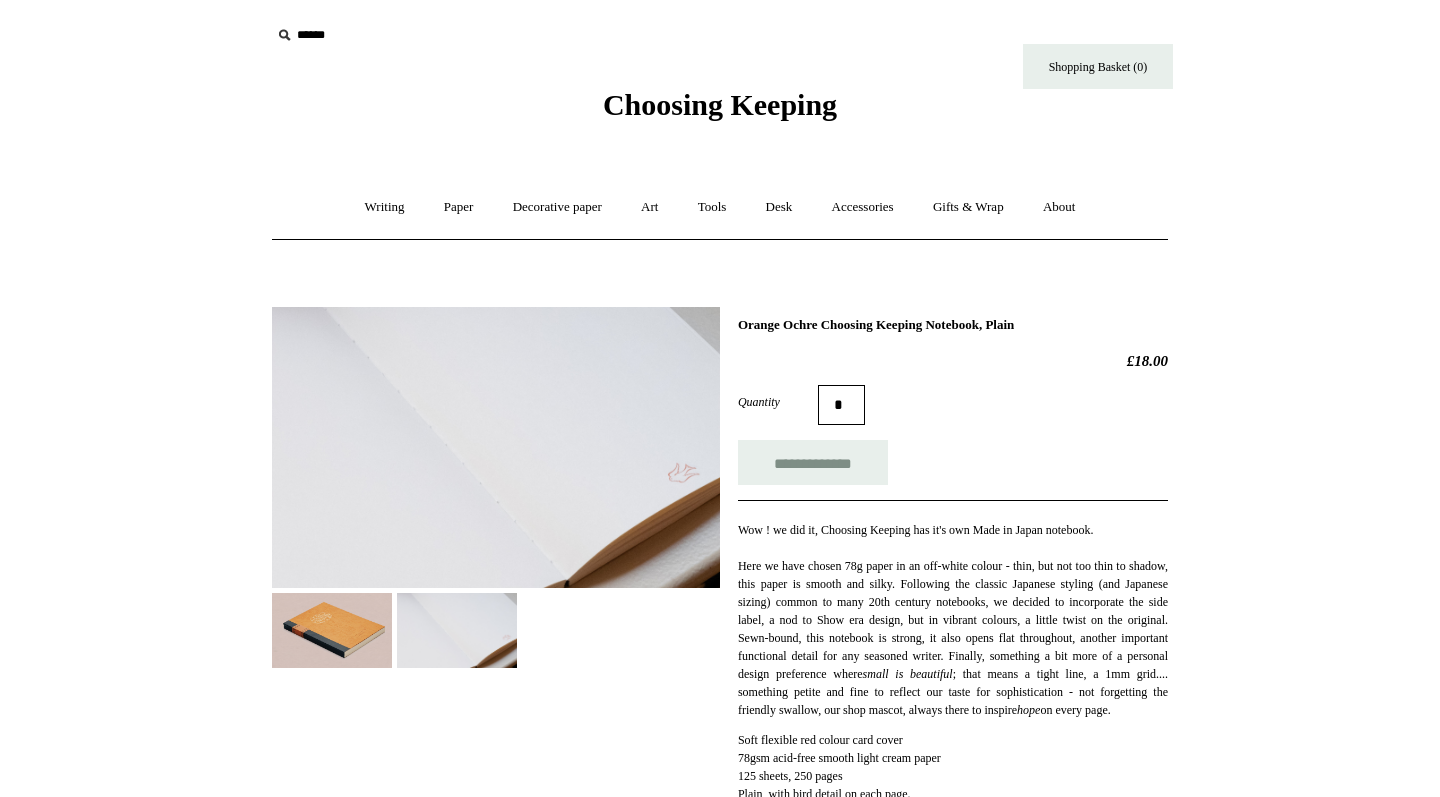 click at bounding box center (496, 447) 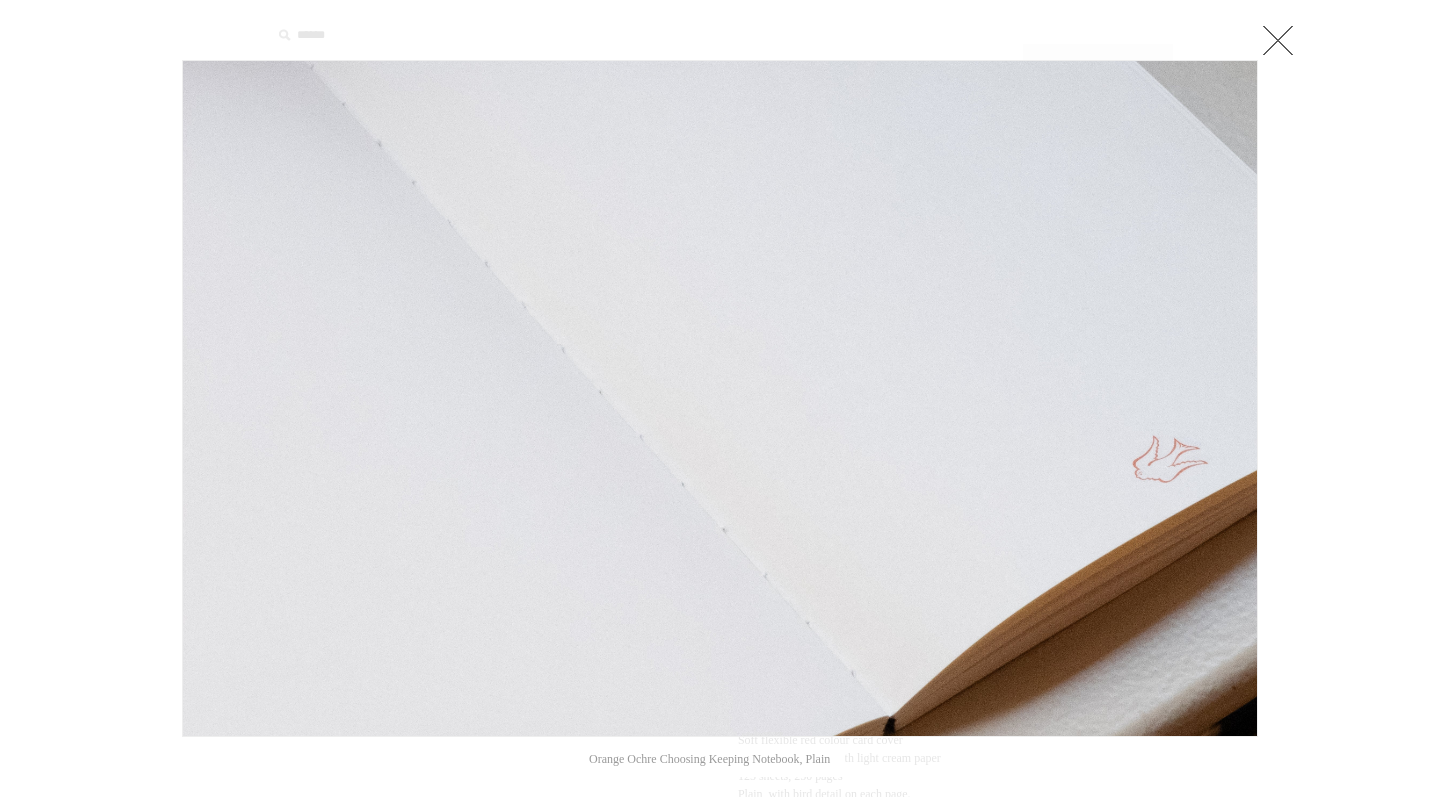 click at bounding box center (1278, 40) 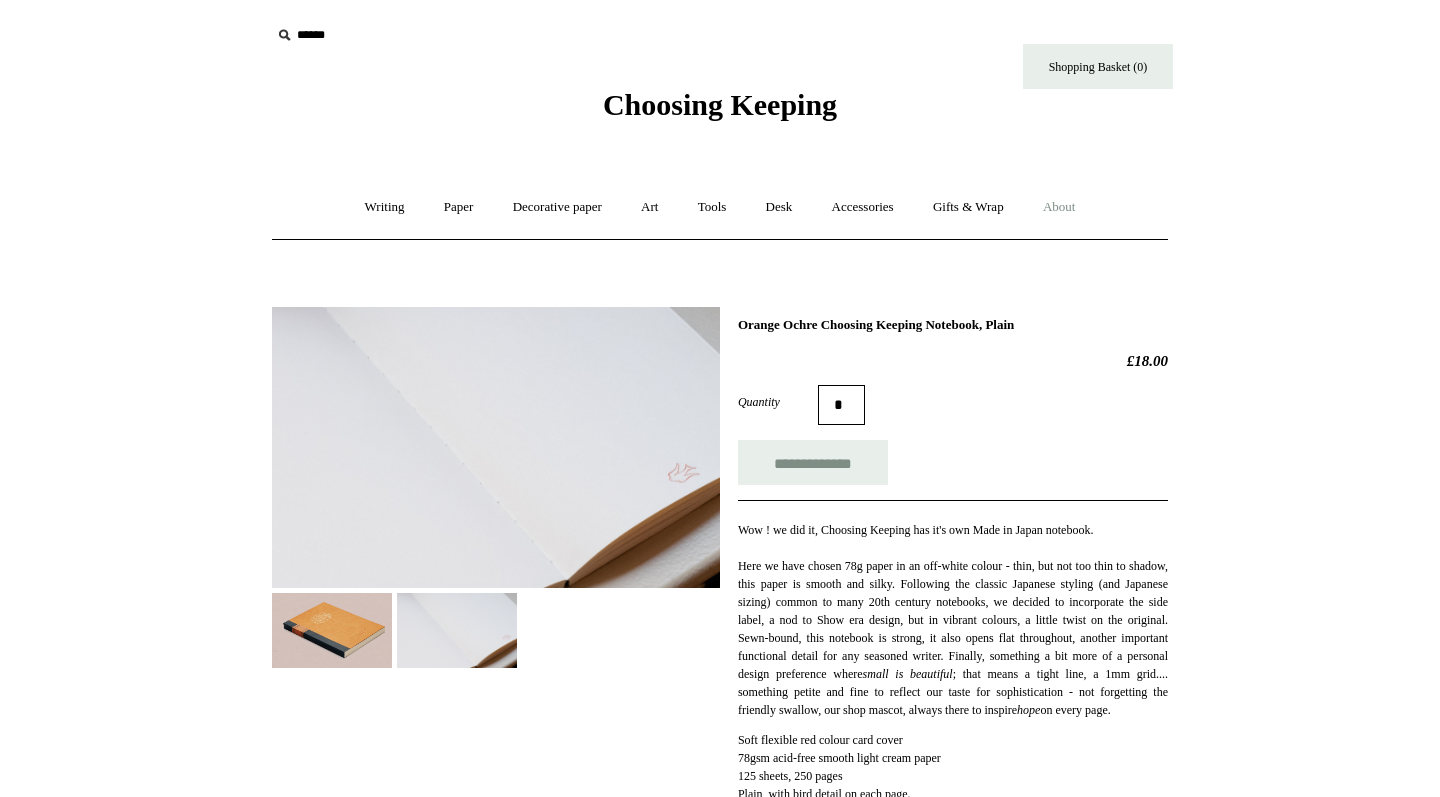 click on "About +" at bounding box center (1059, 207) 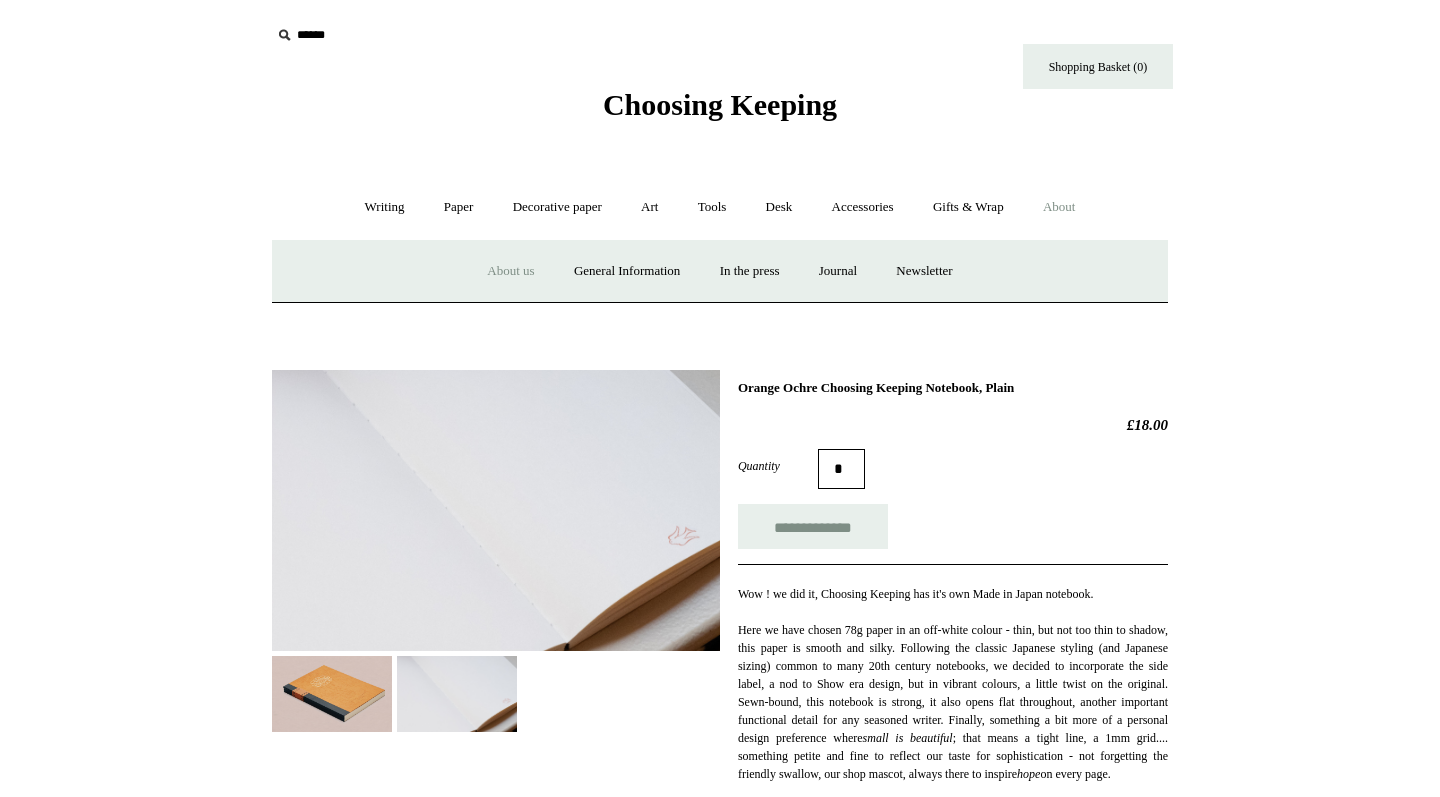 click on "About us" at bounding box center (510, 271) 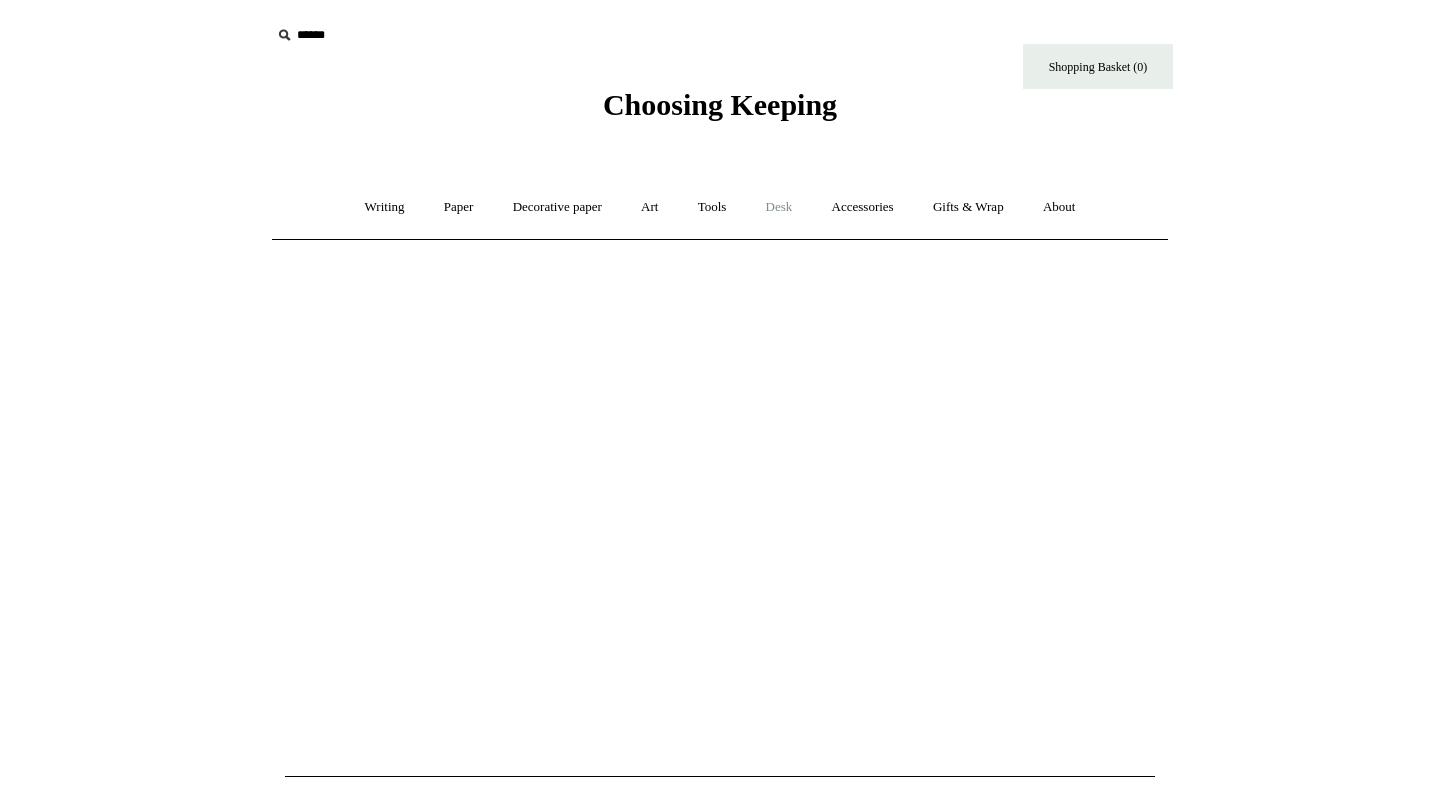 scroll, scrollTop: 0, scrollLeft: 0, axis: both 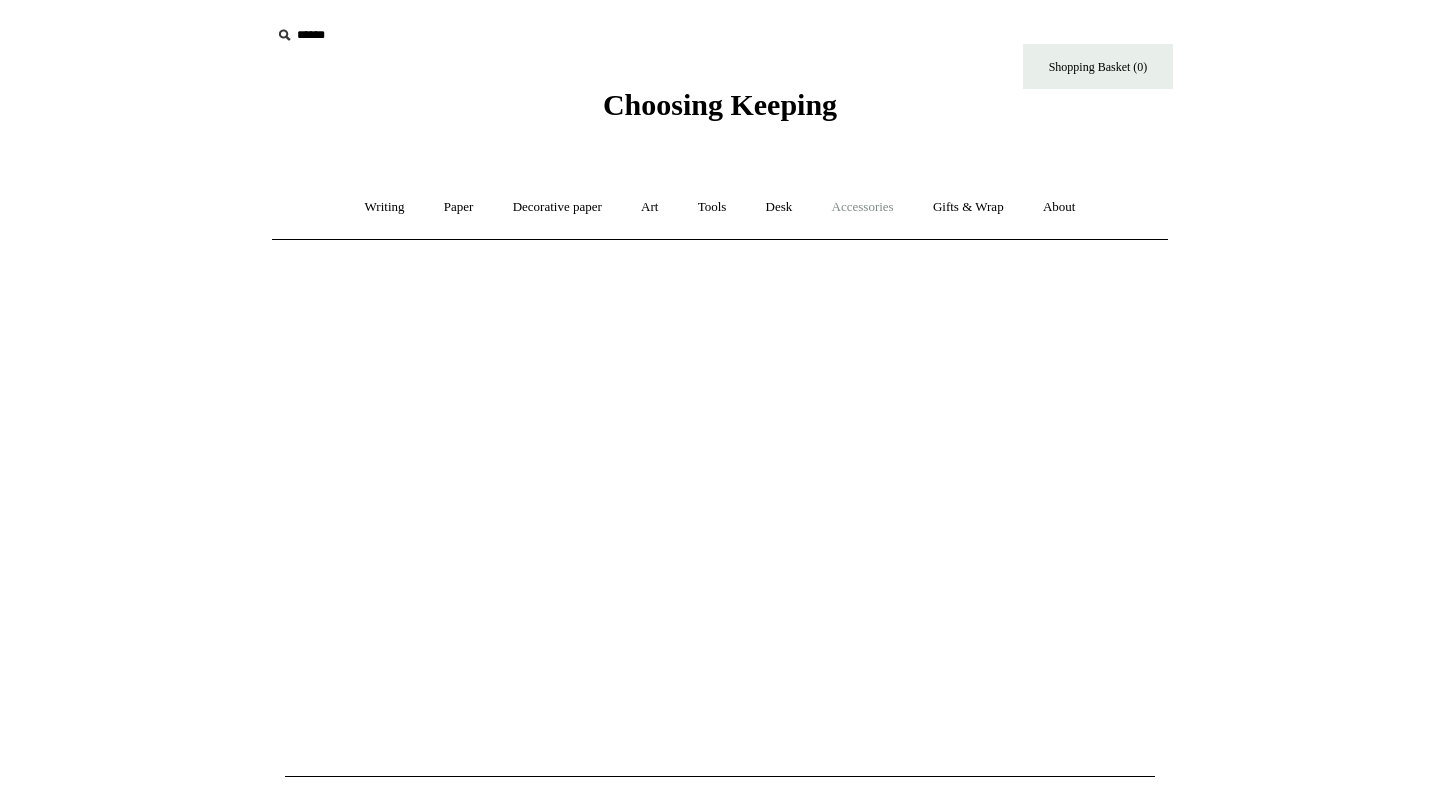 click on "Accessories +" at bounding box center (863, 207) 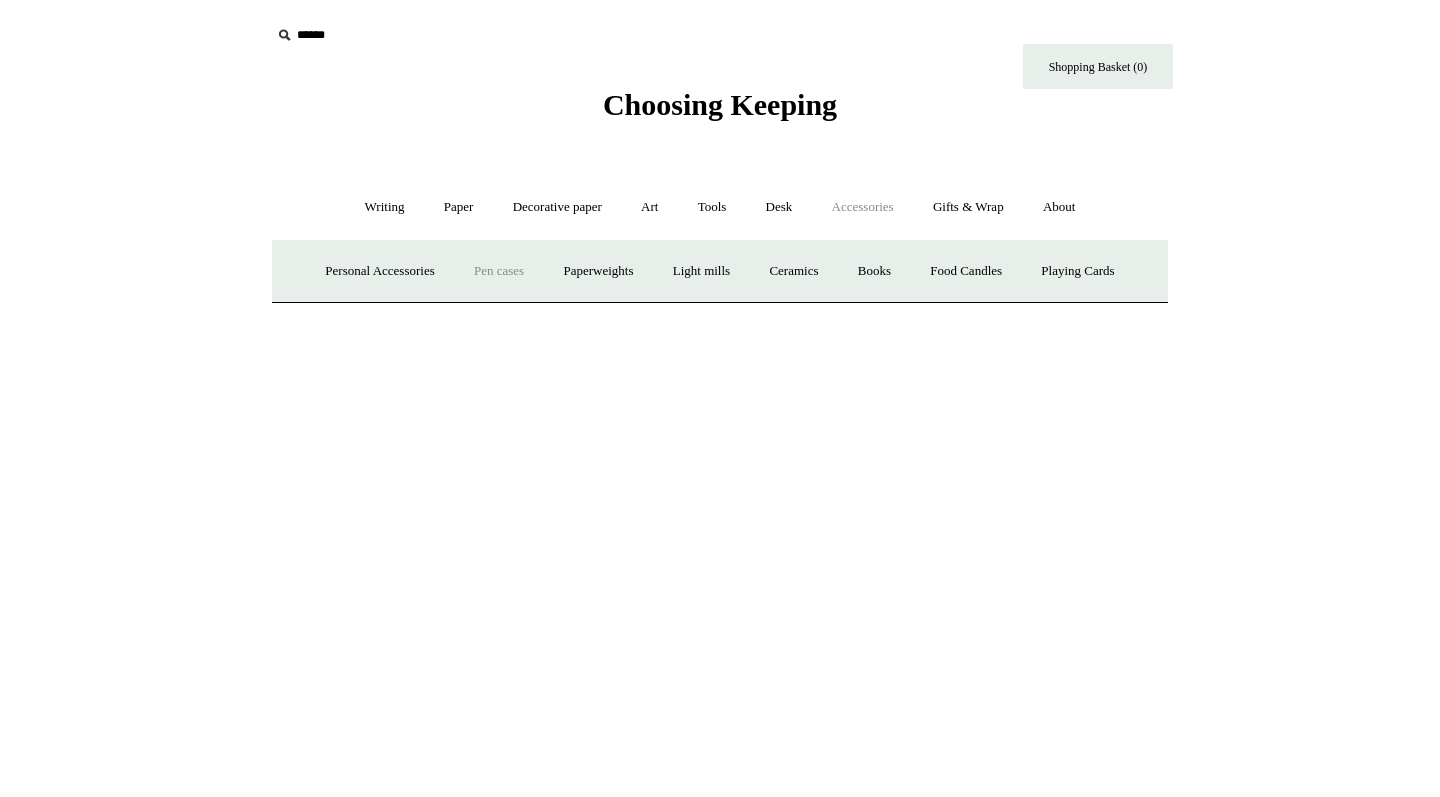 click on "Pen cases" at bounding box center [499, 271] 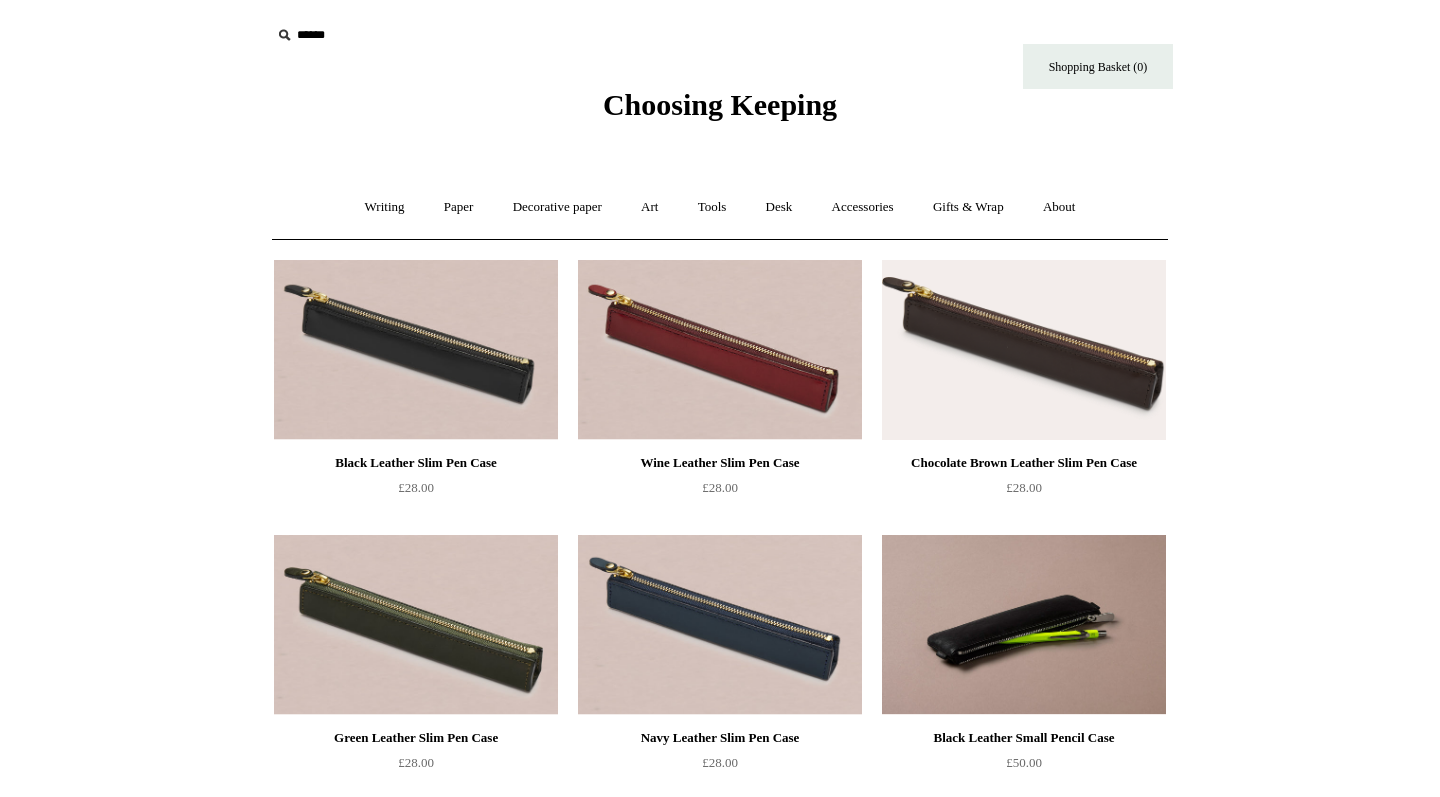 scroll, scrollTop: 0, scrollLeft: 0, axis: both 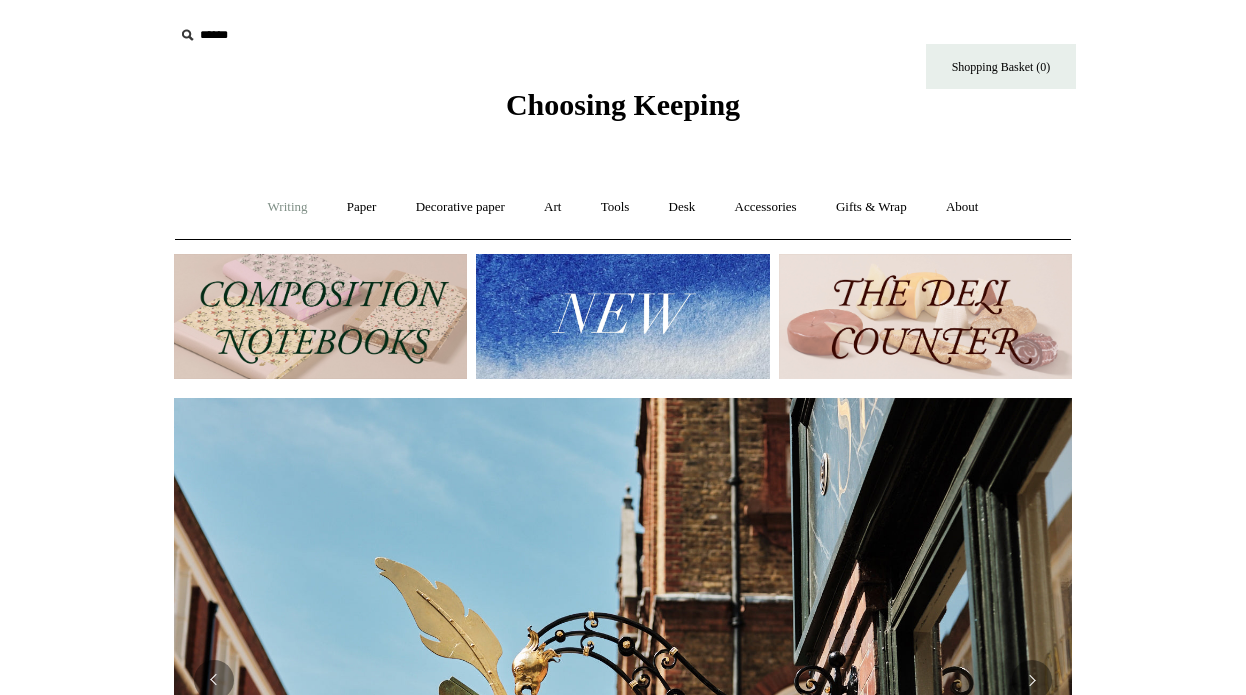 click on "Writing +" at bounding box center [288, 207] 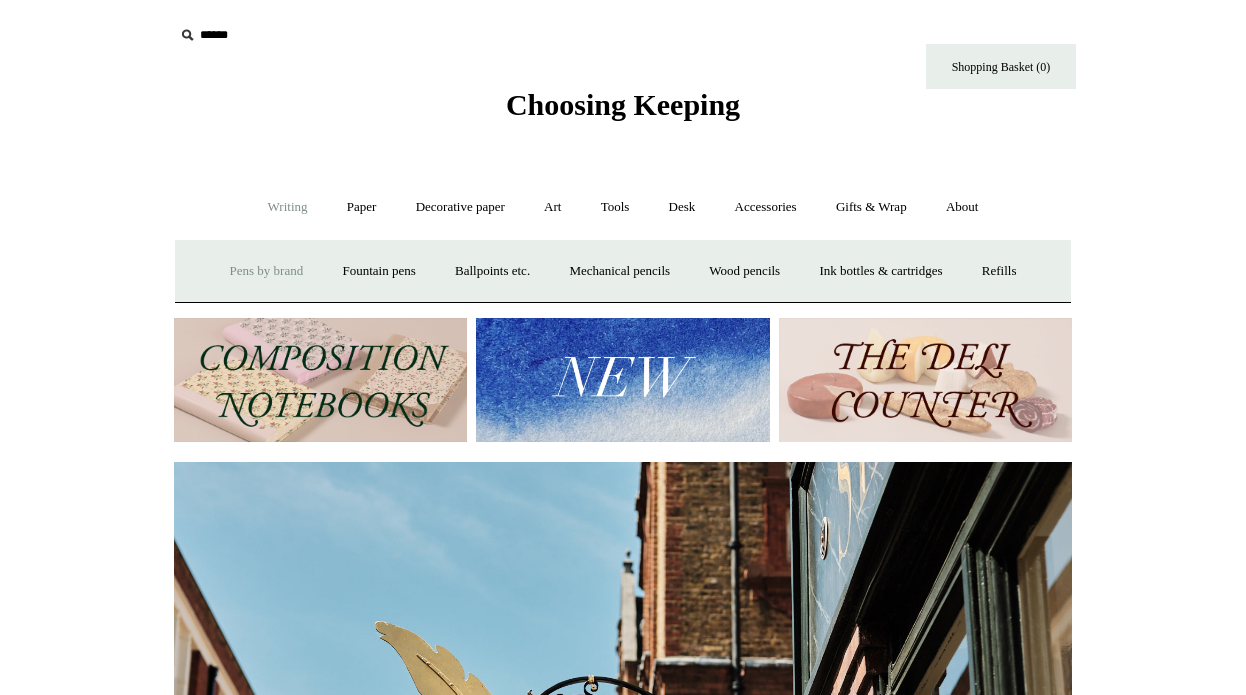 click on "Pens by brand +" at bounding box center (267, 271) 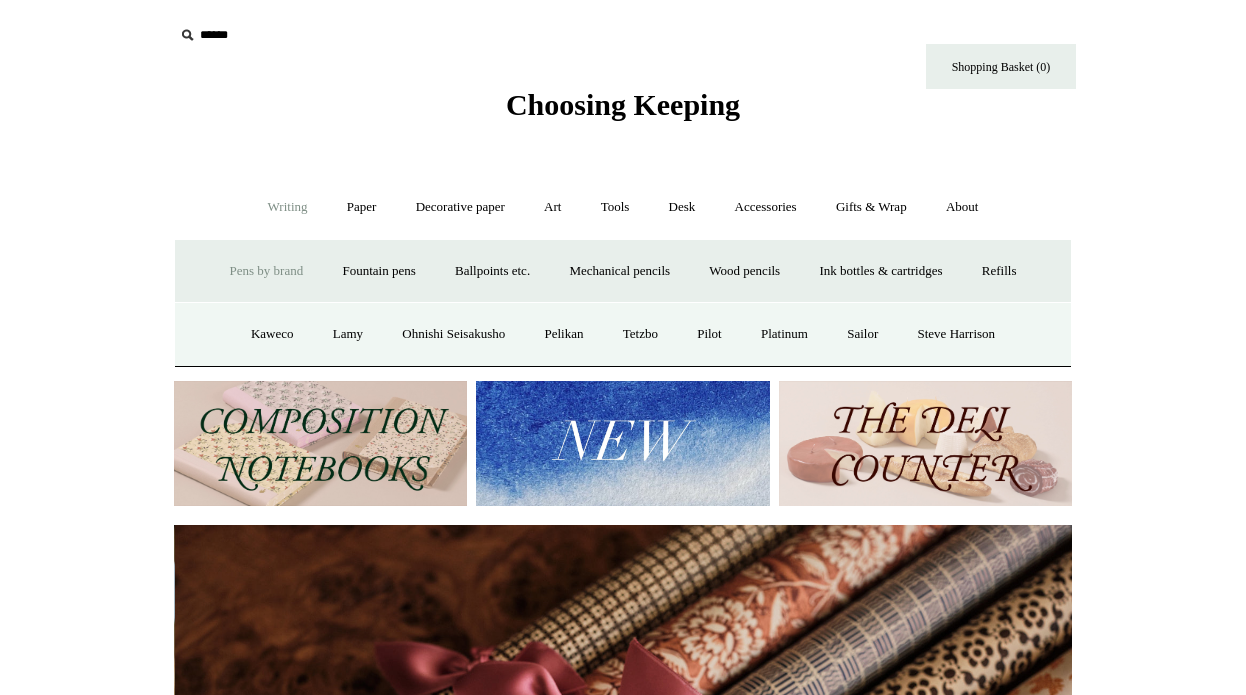 scroll, scrollTop: 0, scrollLeft: 1796, axis: horizontal 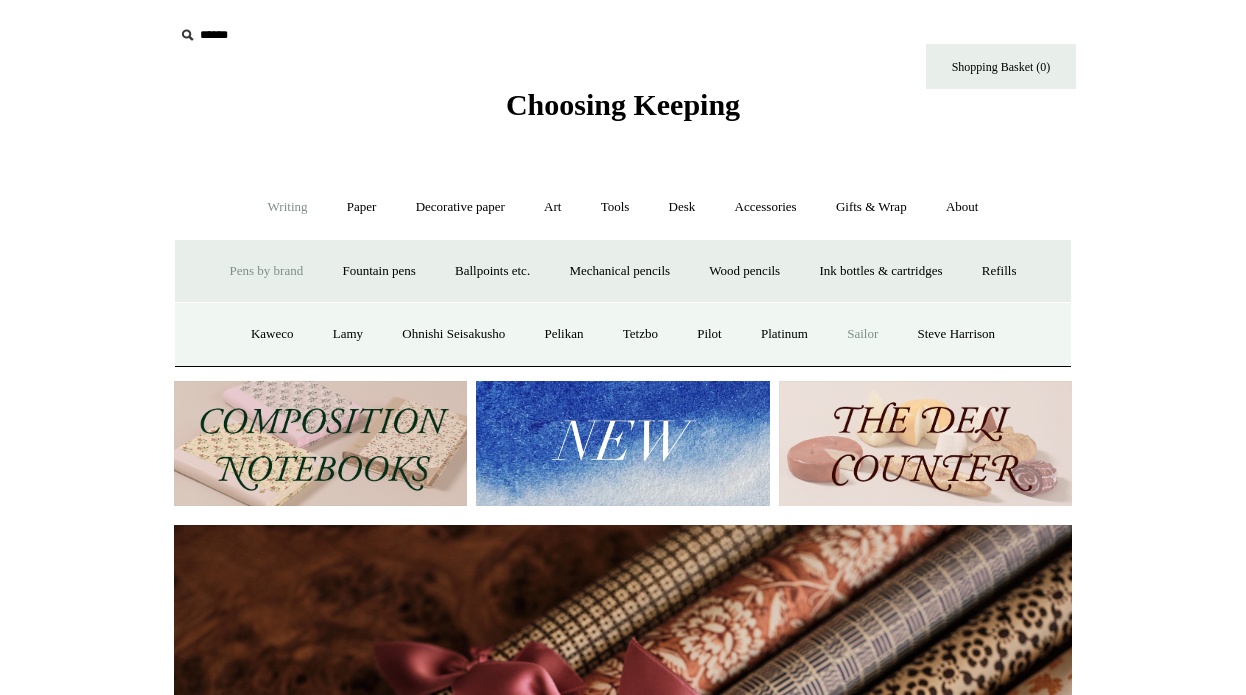 click on "Sailor" at bounding box center [862, 334] 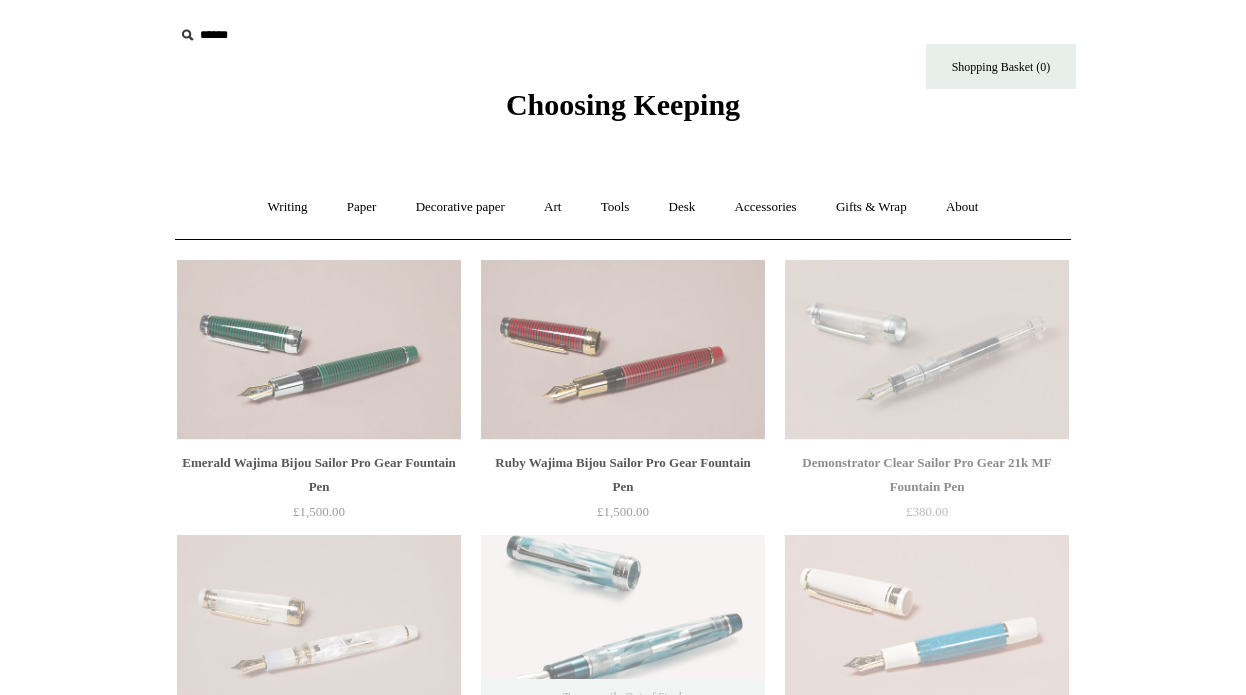 scroll, scrollTop: 0, scrollLeft: 0, axis: both 